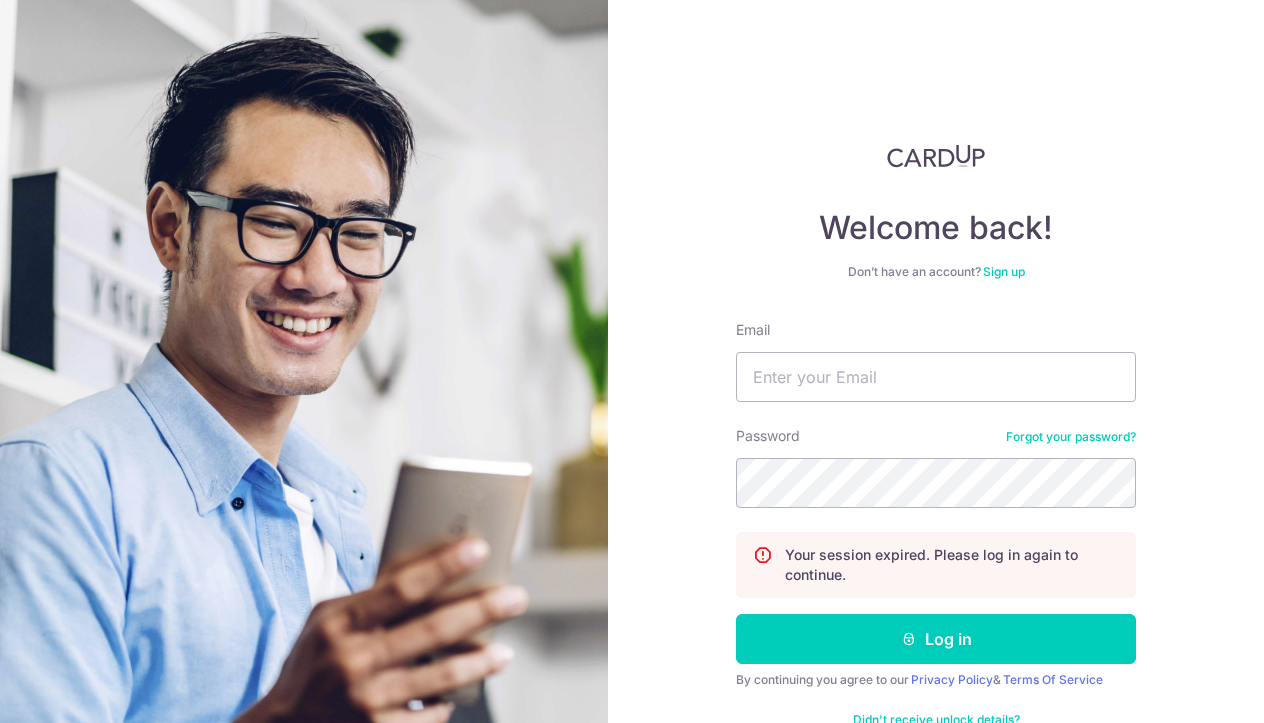 scroll, scrollTop: 0, scrollLeft: 0, axis: both 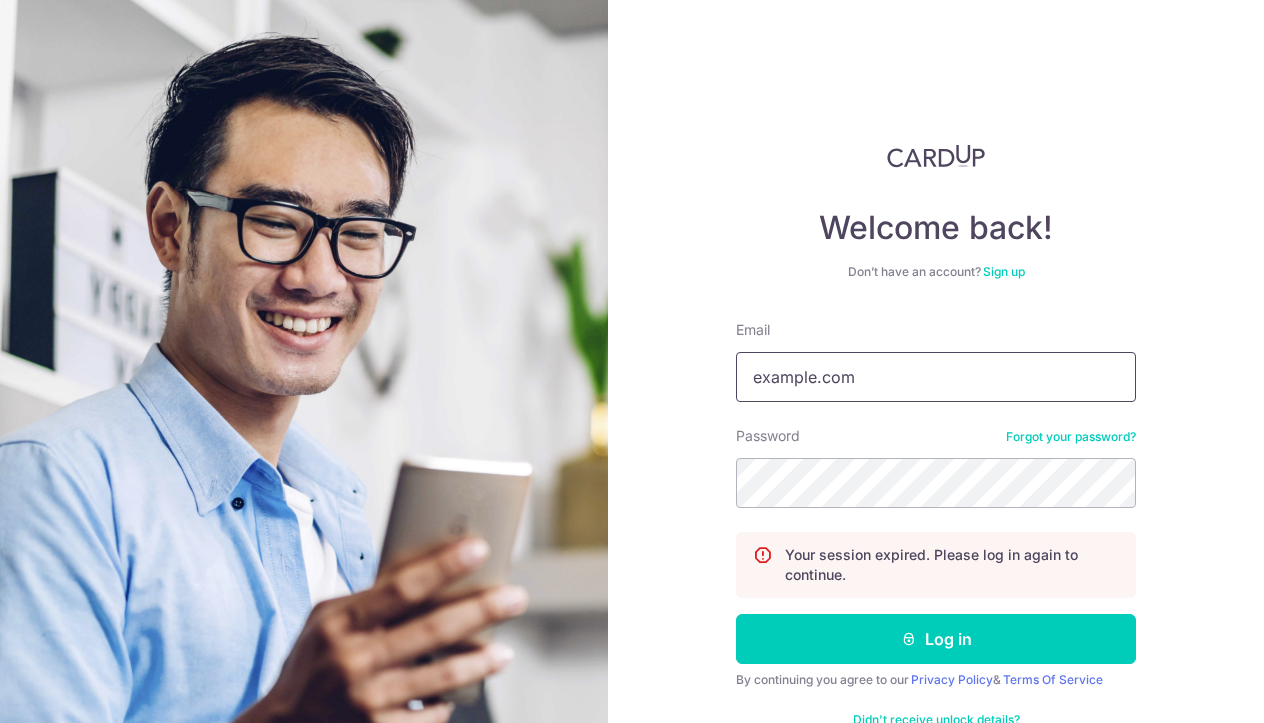 type on "[EMAIL]" 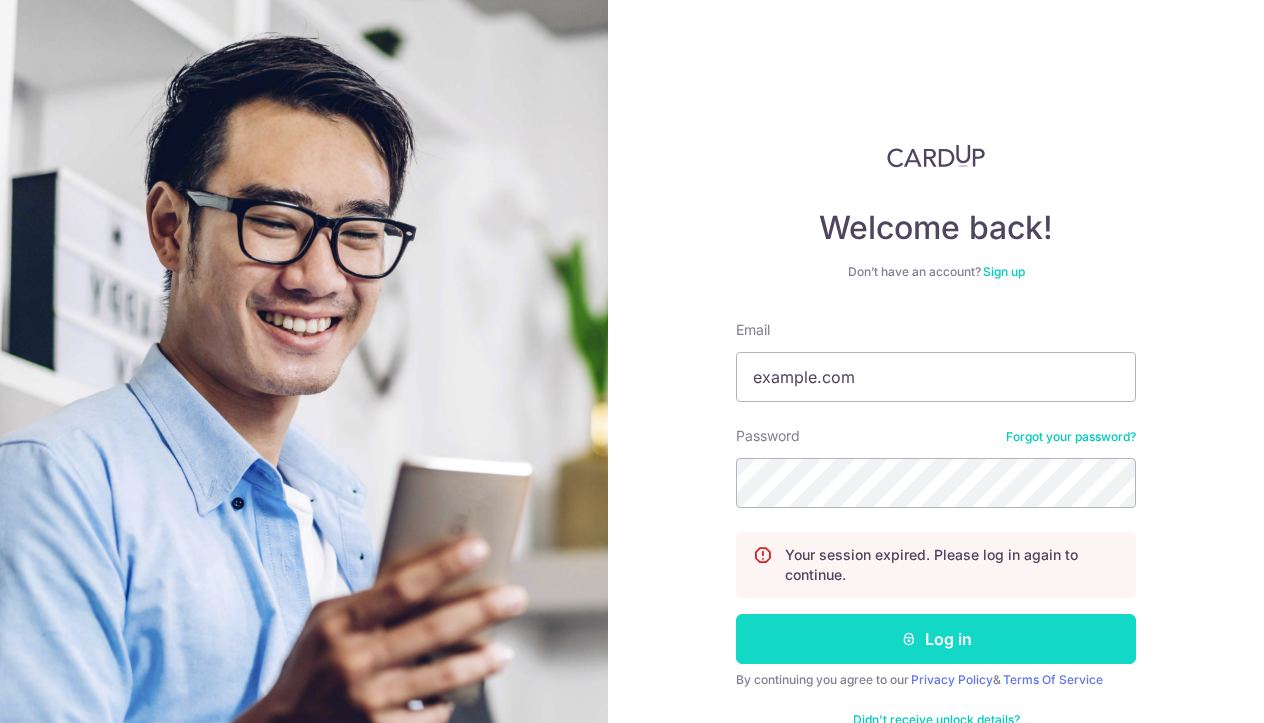 click on "Log in" at bounding box center (936, 639) 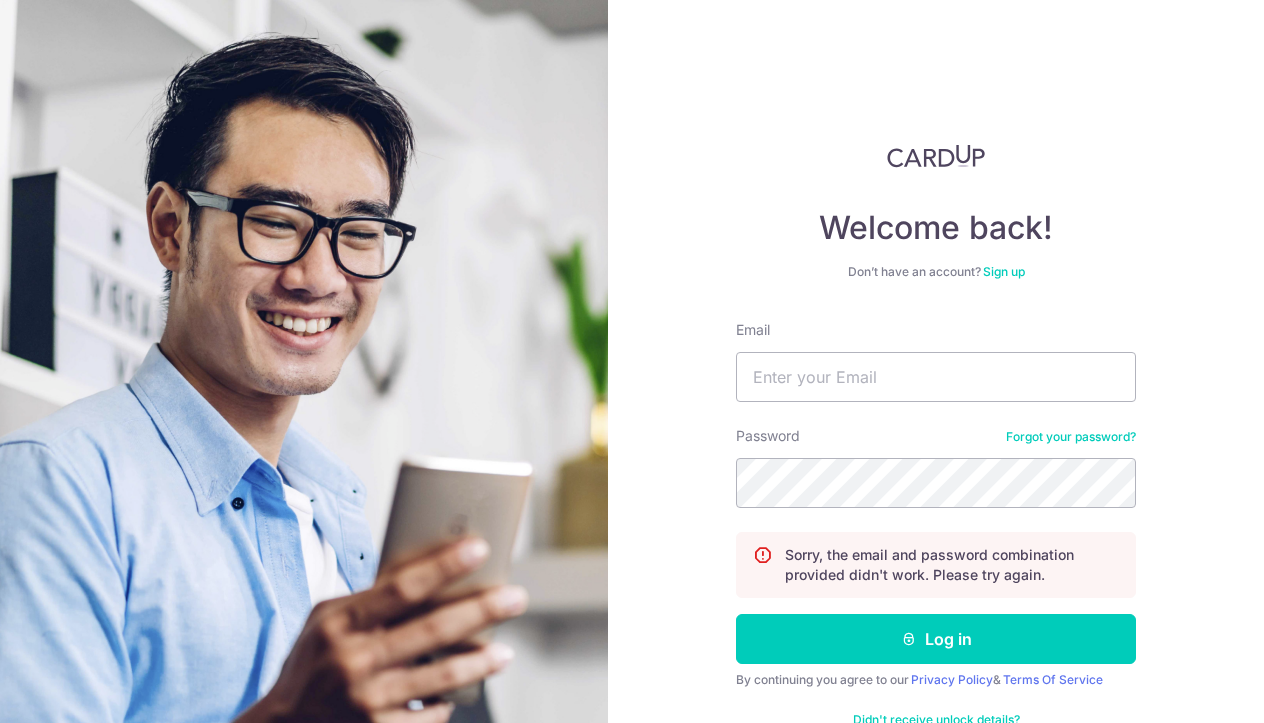 scroll, scrollTop: 0, scrollLeft: 0, axis: both 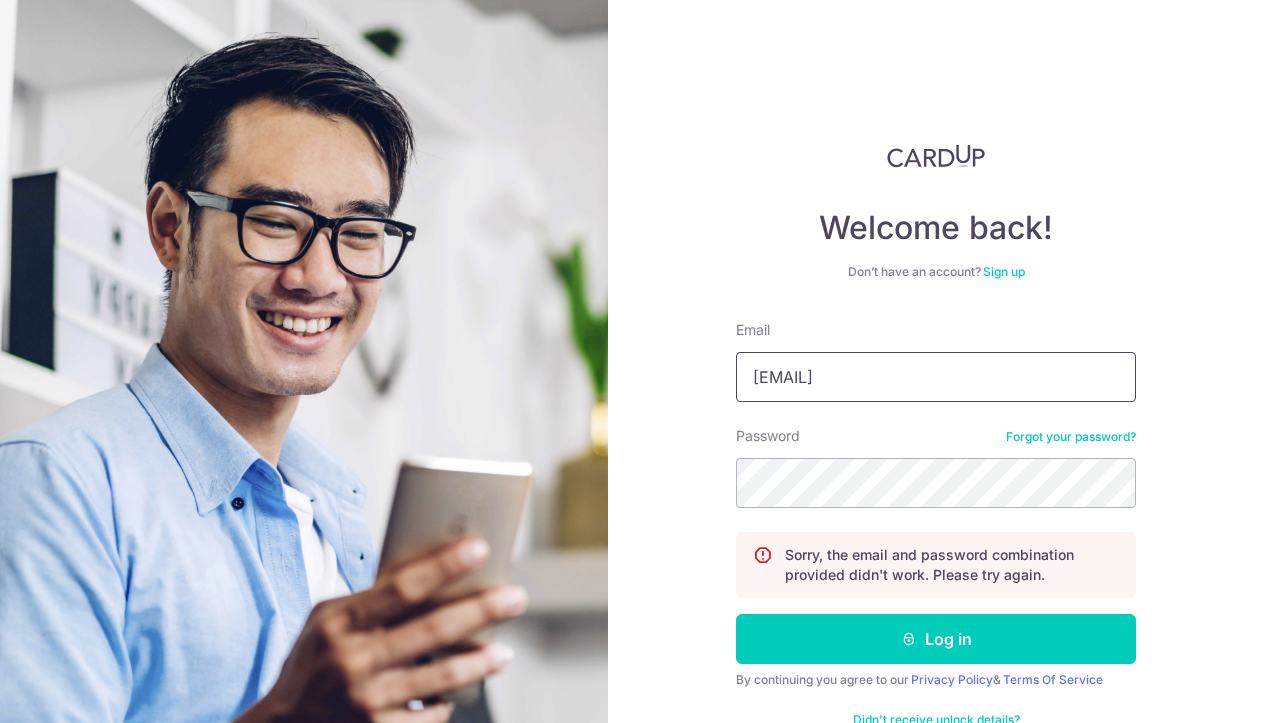 type on "ming.wo@[EMAIL]" 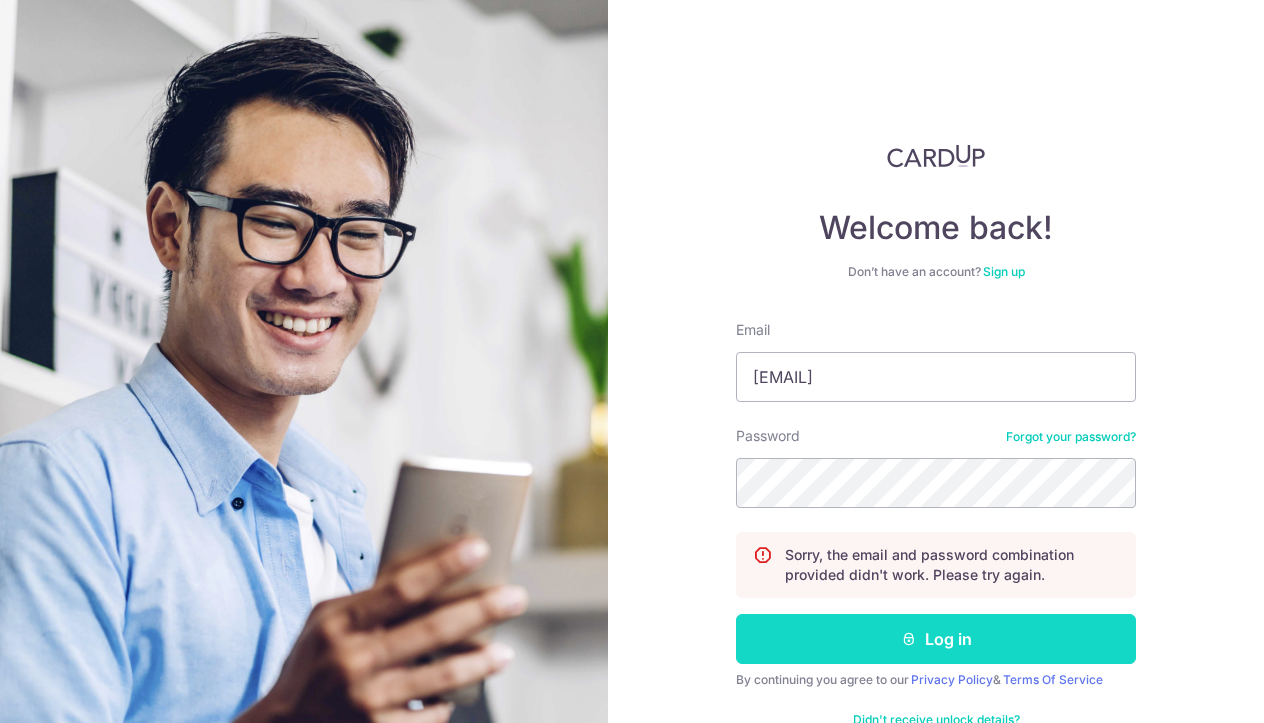 click on "Log in" at bounding box center (936, 639) 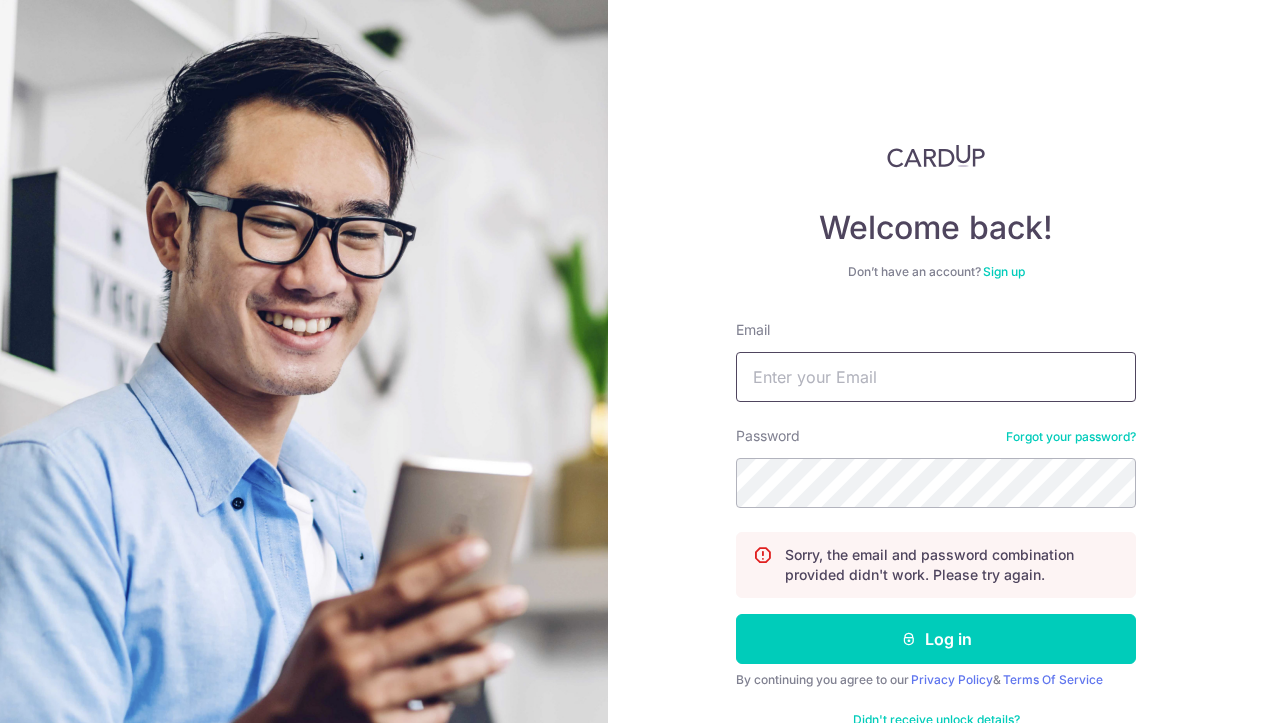 scroll, scrollTop: 0, scrollLeft: 0, axis: both 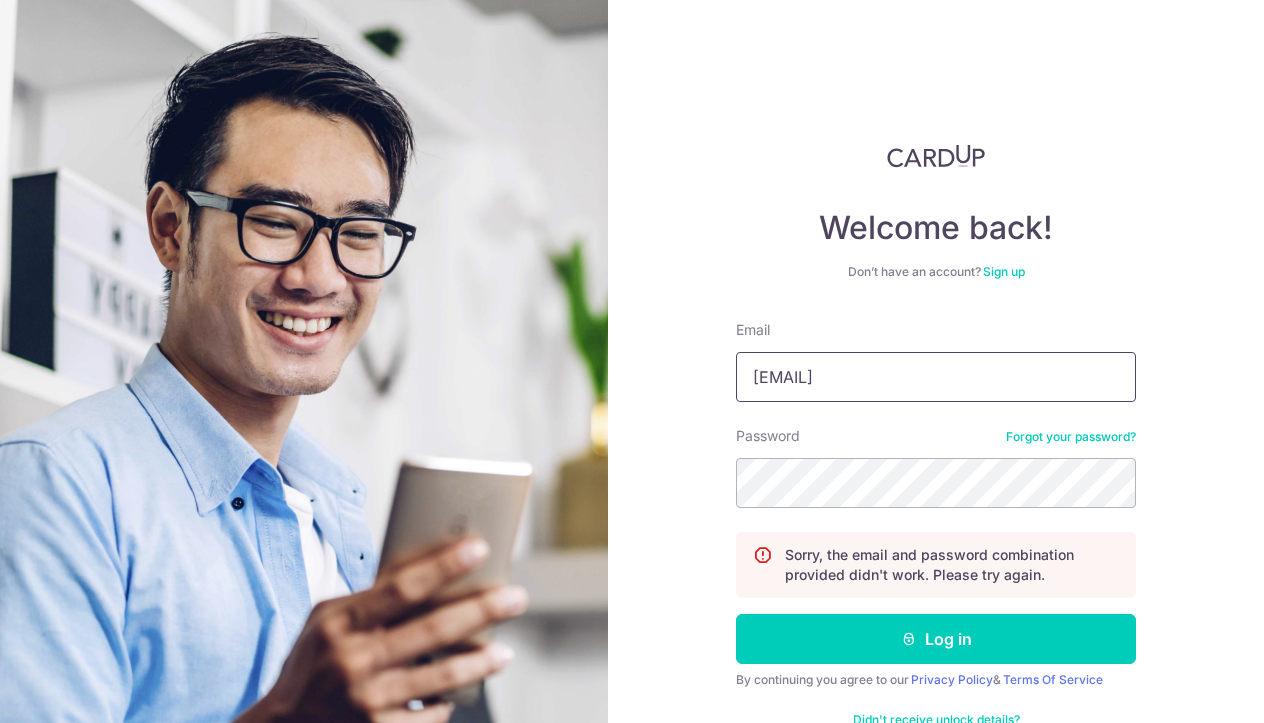 type on "ming.wo@[EMAIL]" 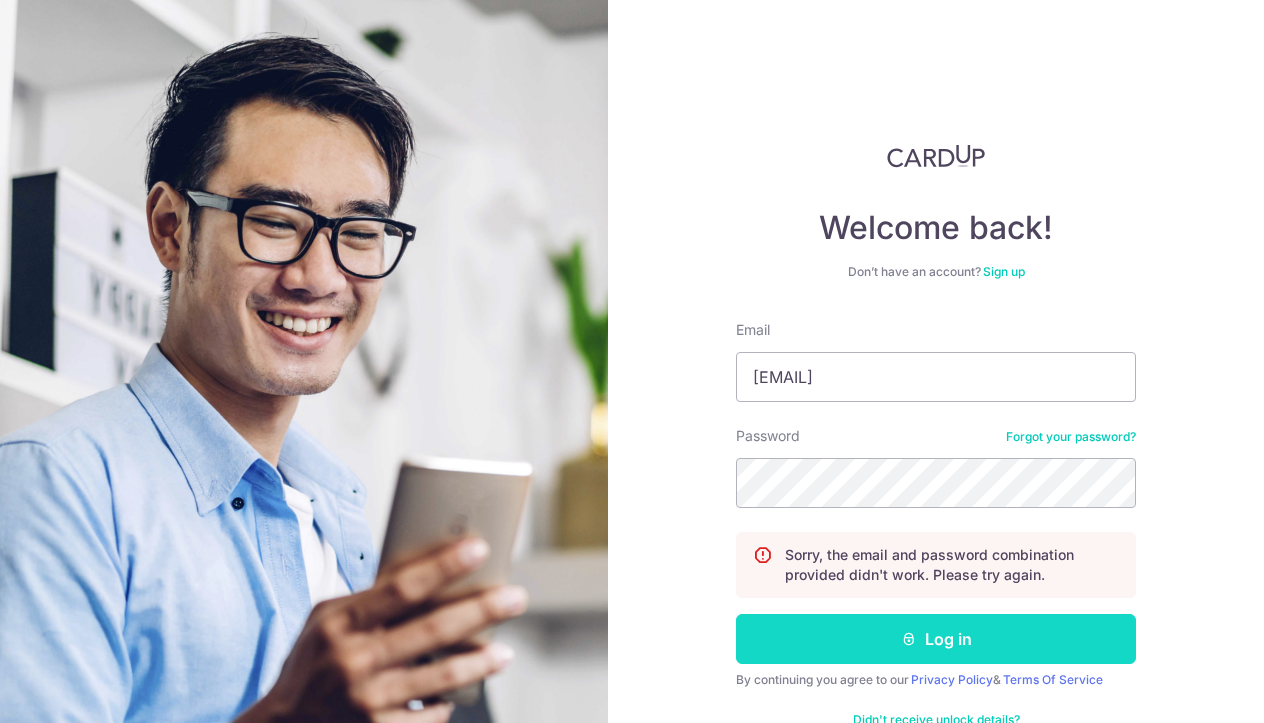 click on "Log in" at bounding box center (936, 639) 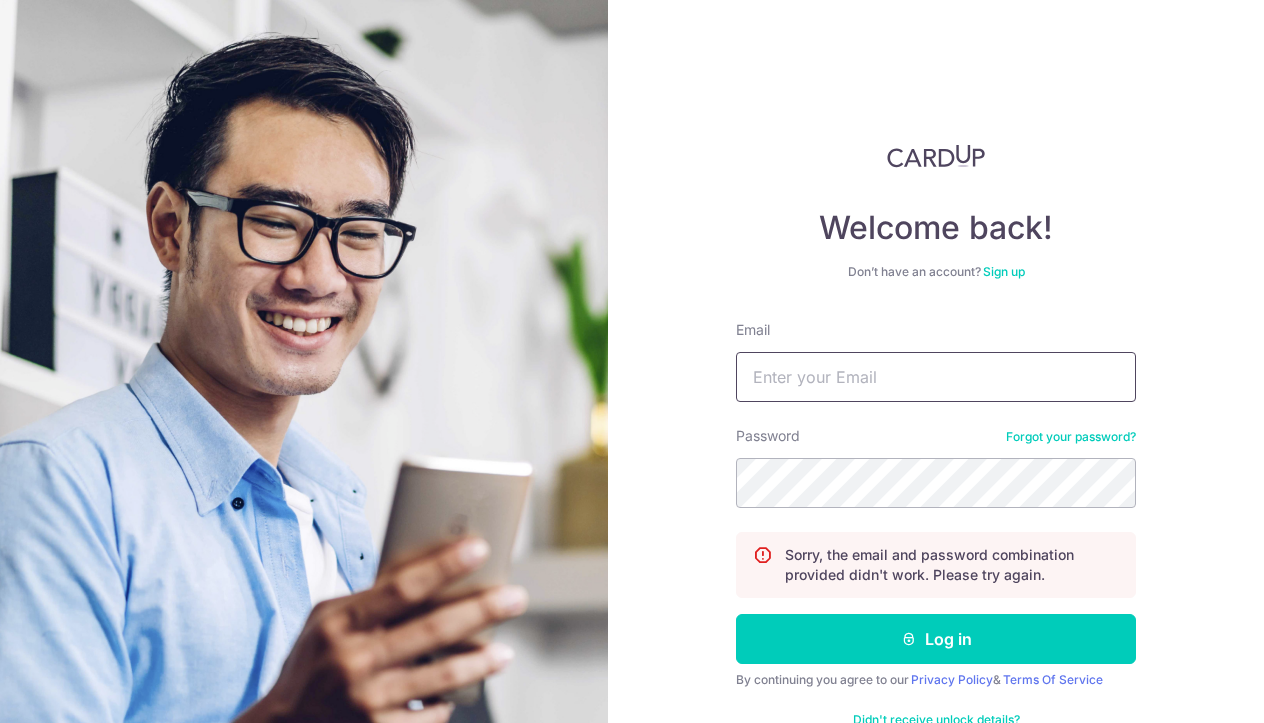 scroll, scrollTop: 0, scrollLeft: 0, axis: both 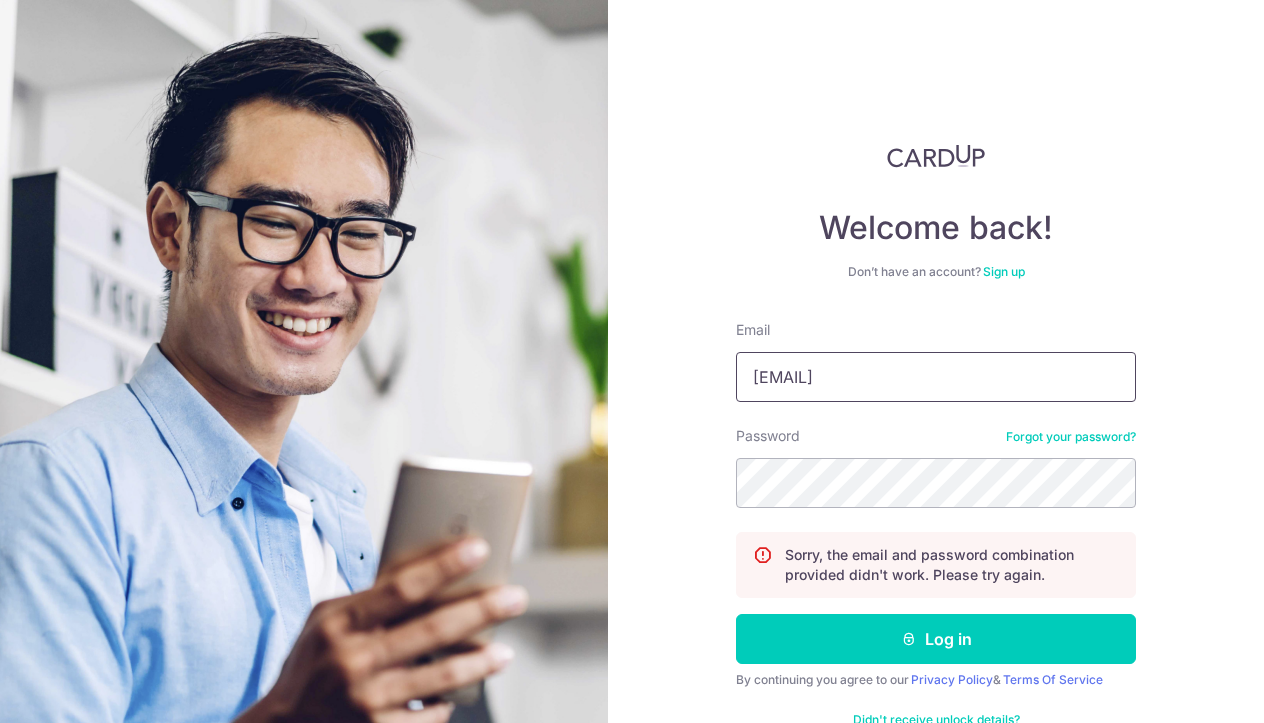 type on "[EMAIL]" 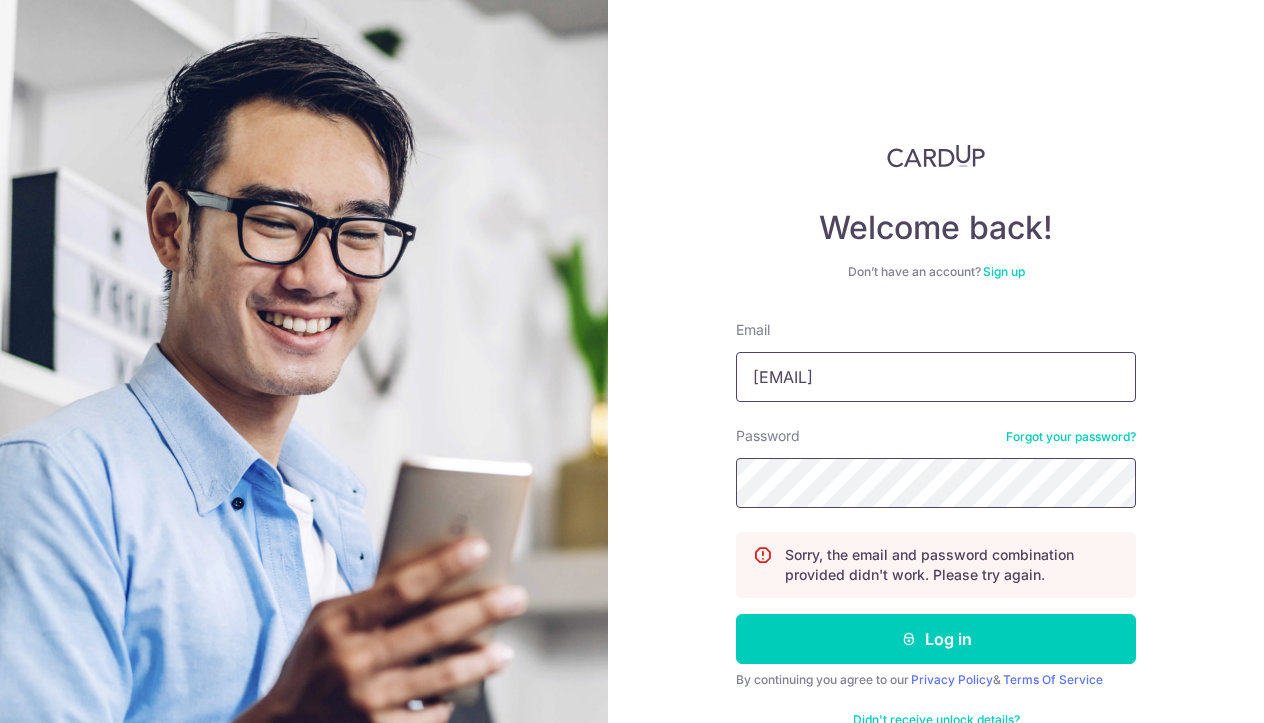click on "Log in" at bounding box center (936, 639) 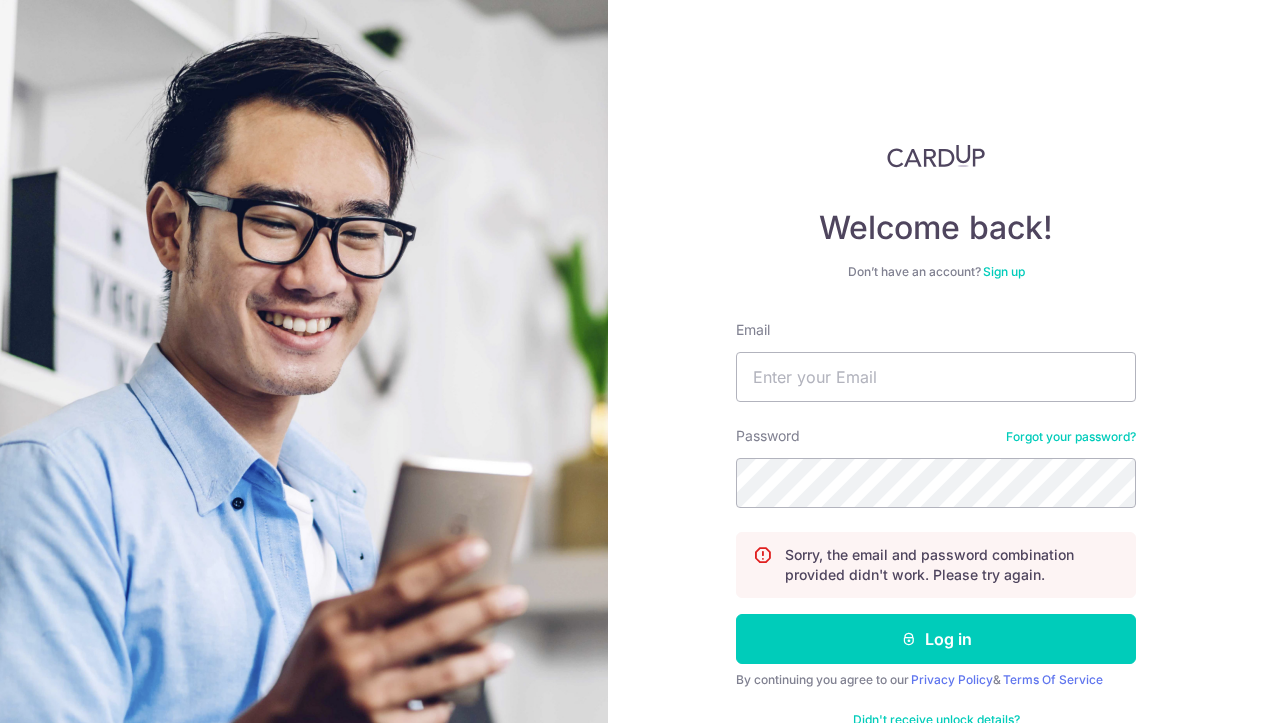 scroll, scrollTop: 0, scrollLeft: 0, axis: both 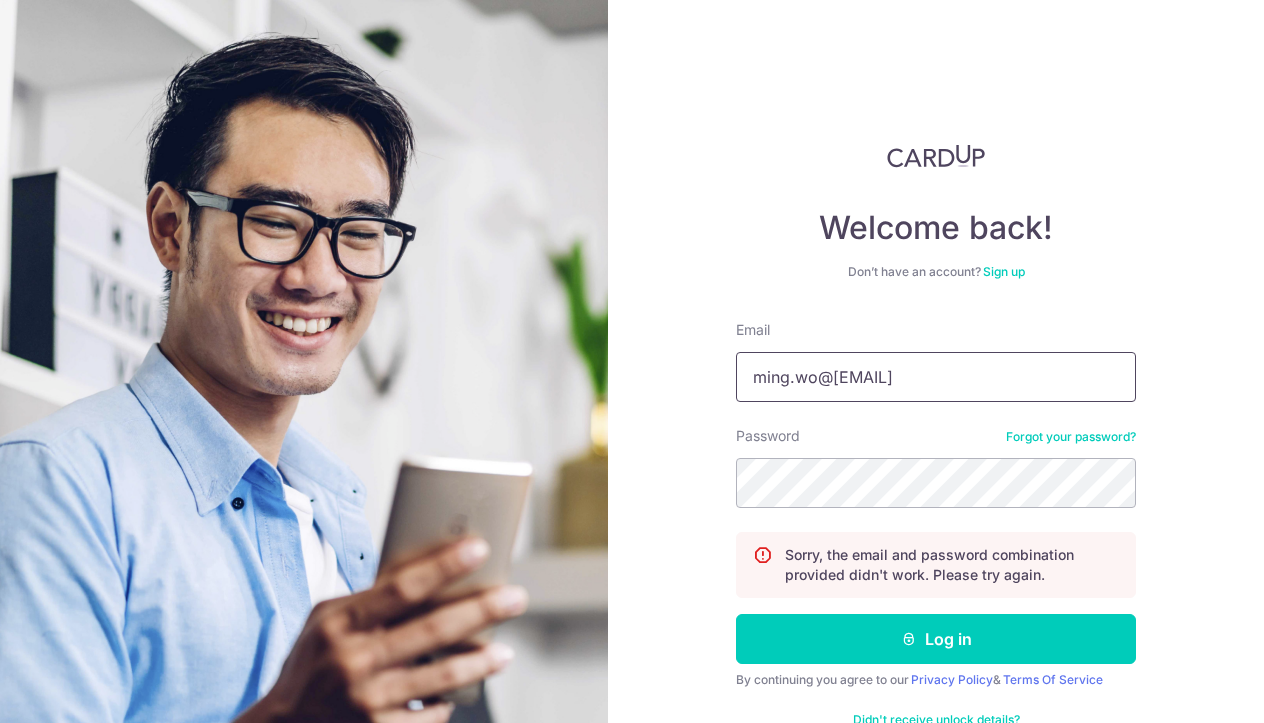 type on "ming.wo@gmail.com" 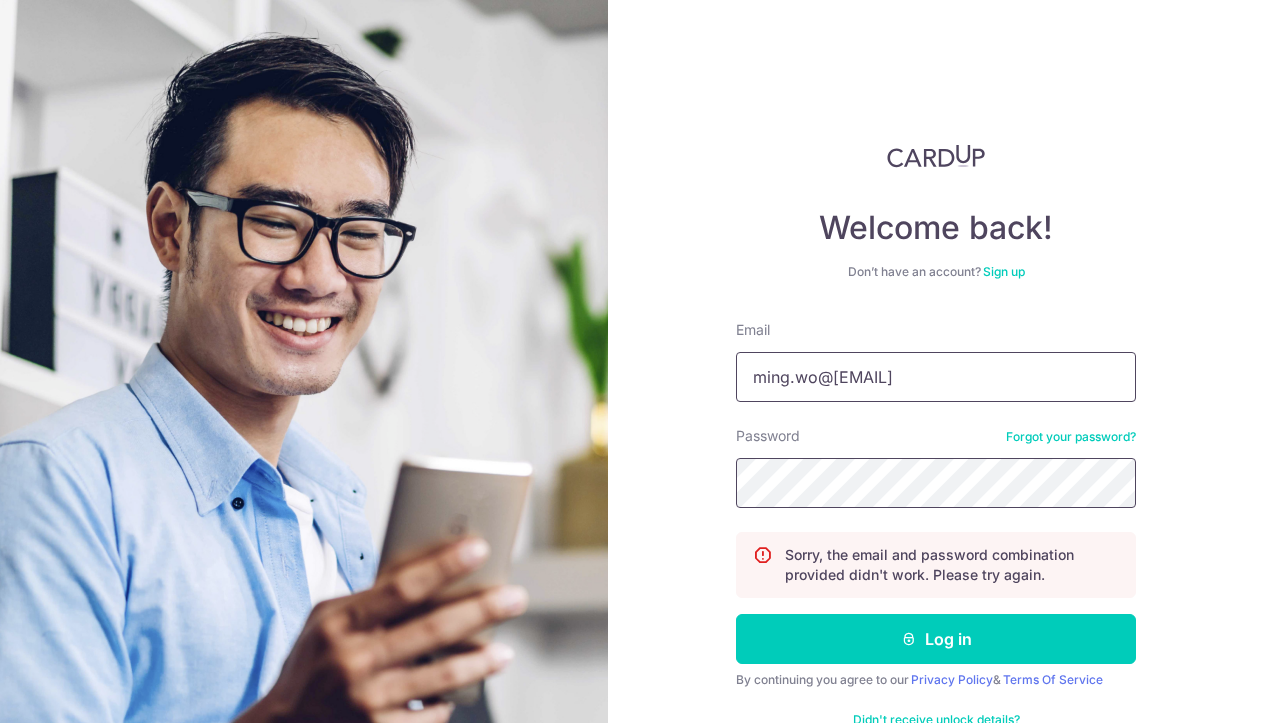 click on "Log in" at bounding box center [936, 639] 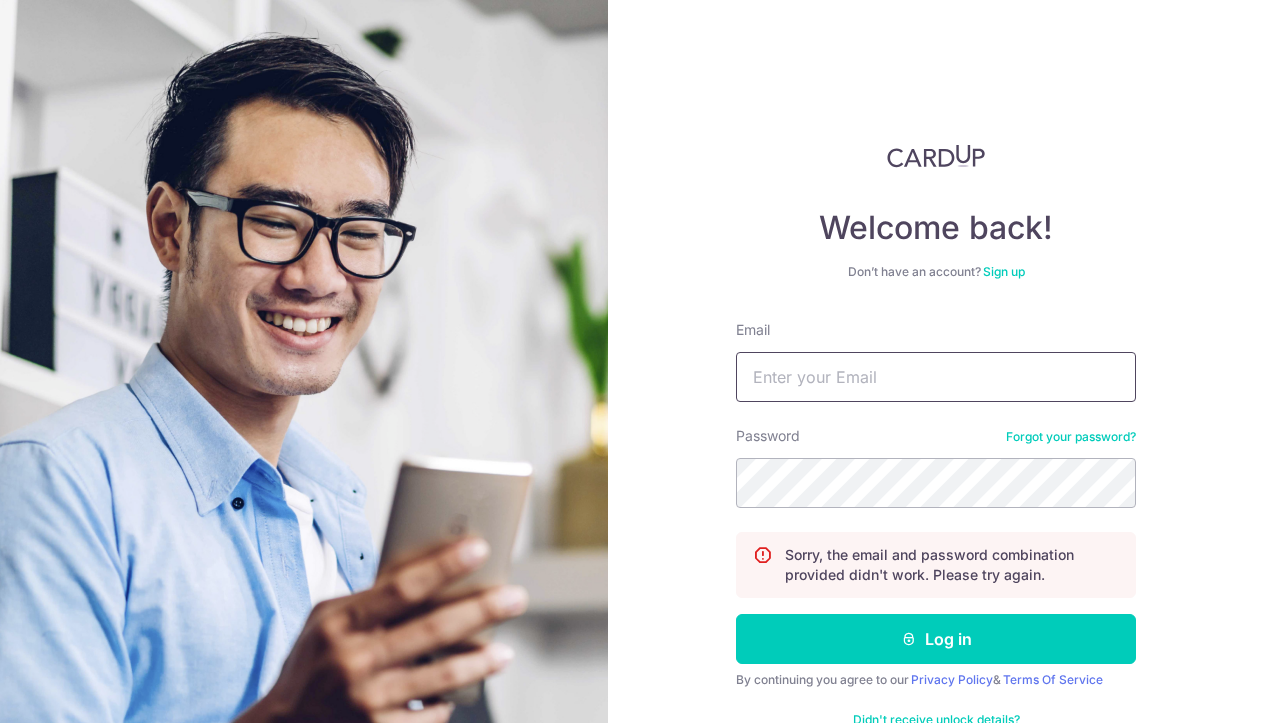 scroll, scrollTop: 0, scrollLeft: 0, axis: both 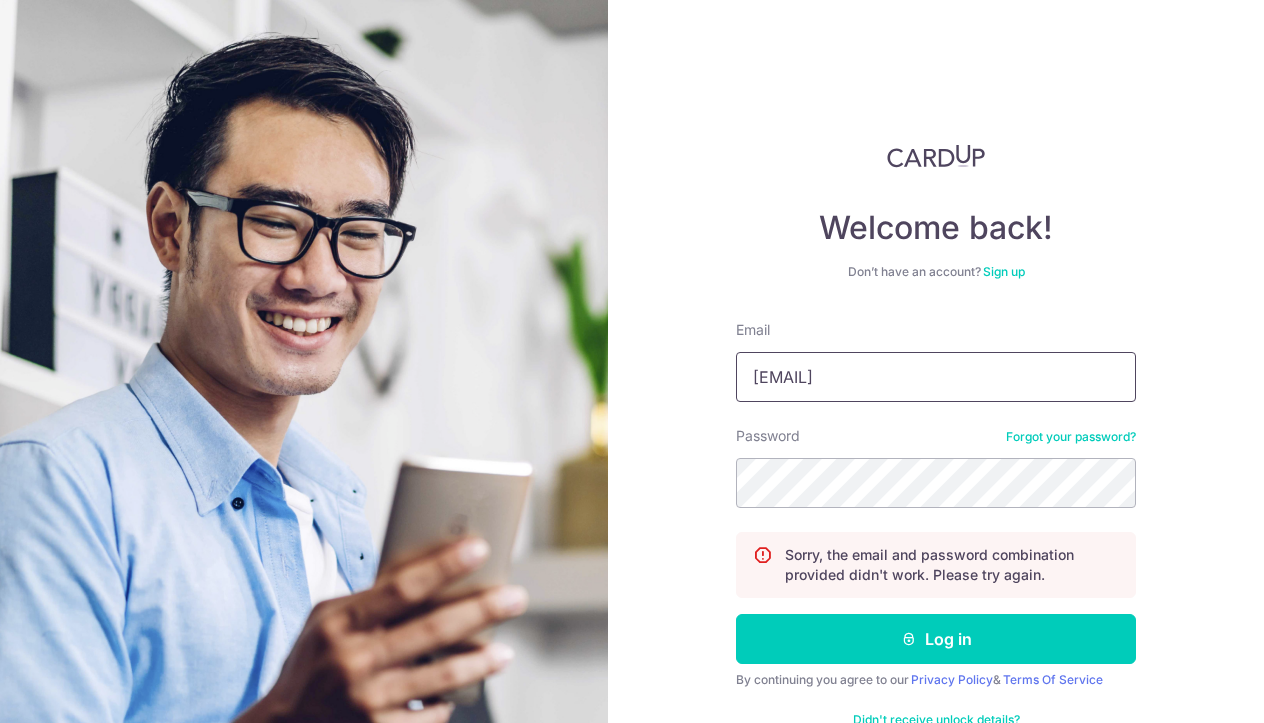 type on "[EMAIL]" 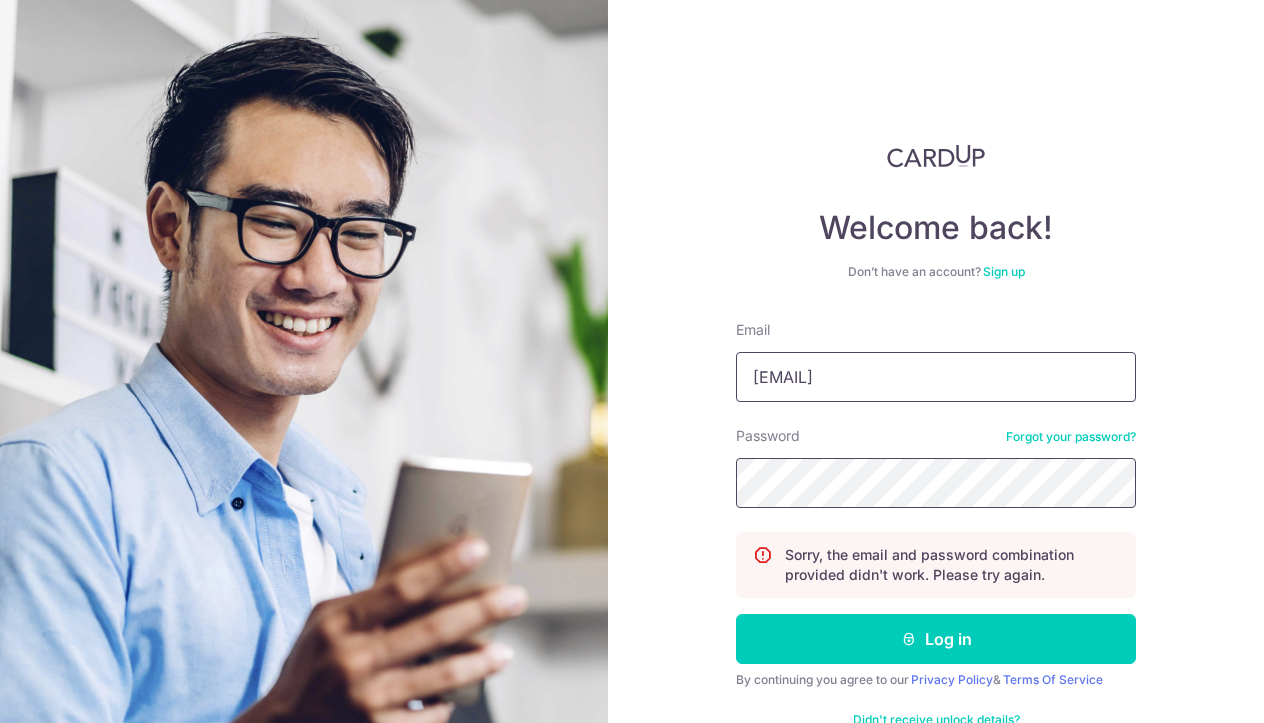 click on "Log in" at bounding box center [936, 639] 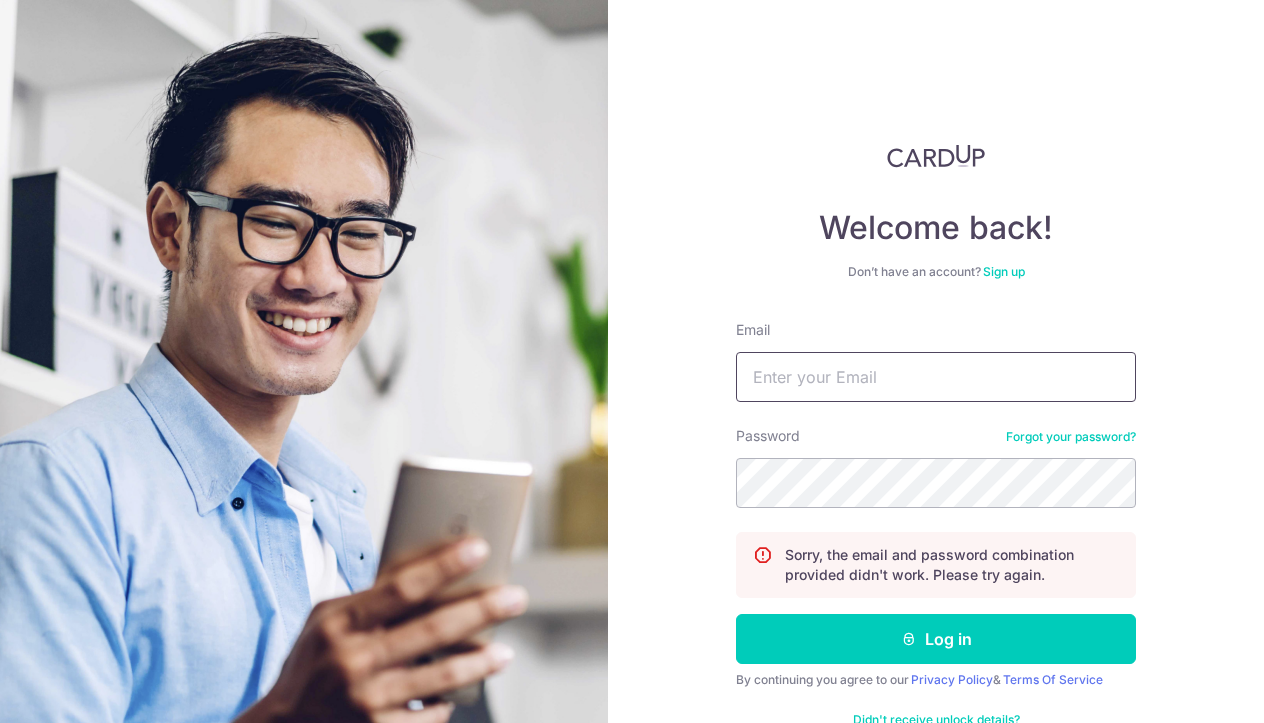 scroll, scrollTop: 0, scrollLeft: 0, axis: both 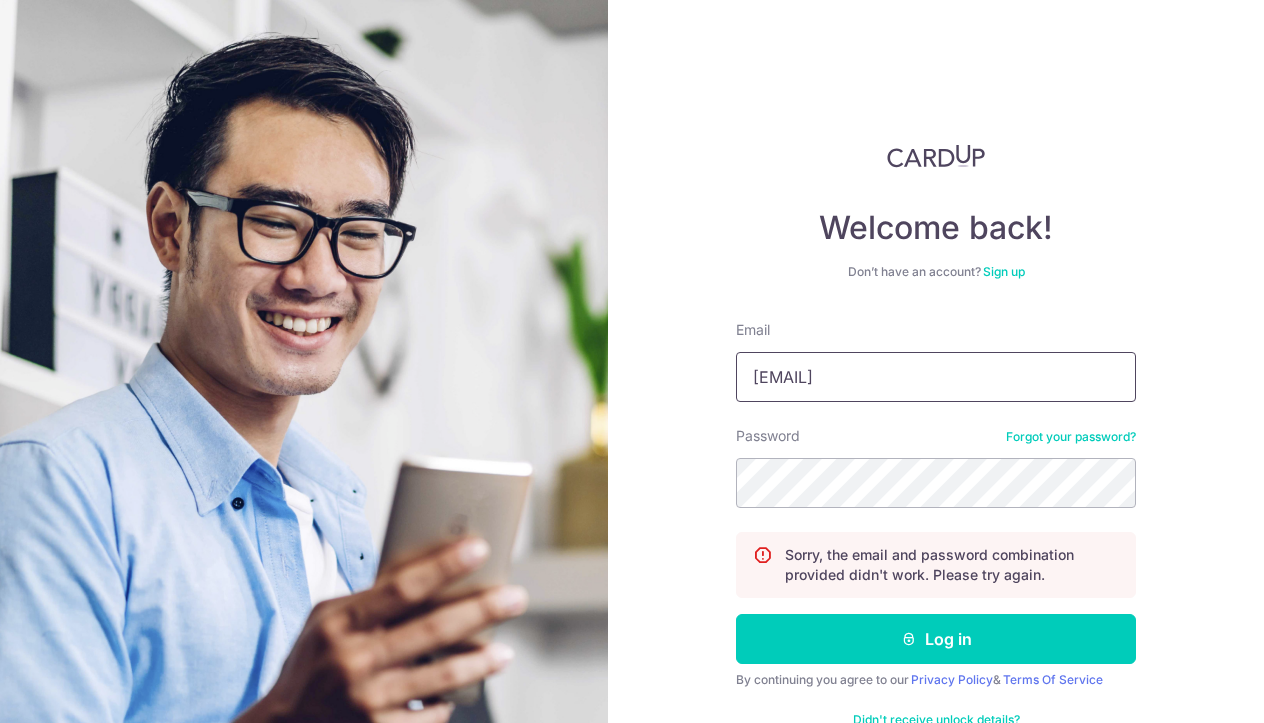 type on "[EMAIL]" 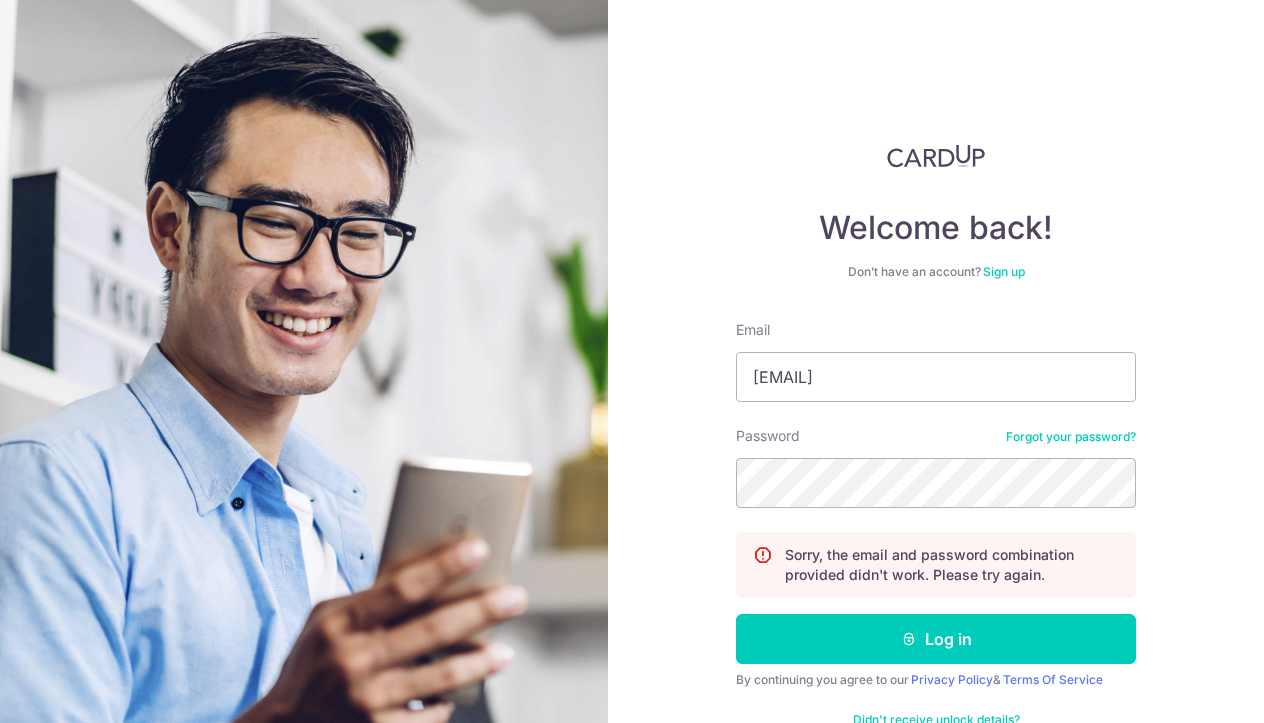 click on "Email
ming.wo@gmail.com
Password
Forgot your password?
Sorry, the email and password combination provided didn't work. Please try again.
Log in
By continuing you agree to our
Privacy Policy
&  Terms Of Service
Didn't receive unlock details?
Haven't confirmed your email?" at bounding box center [936, 536] 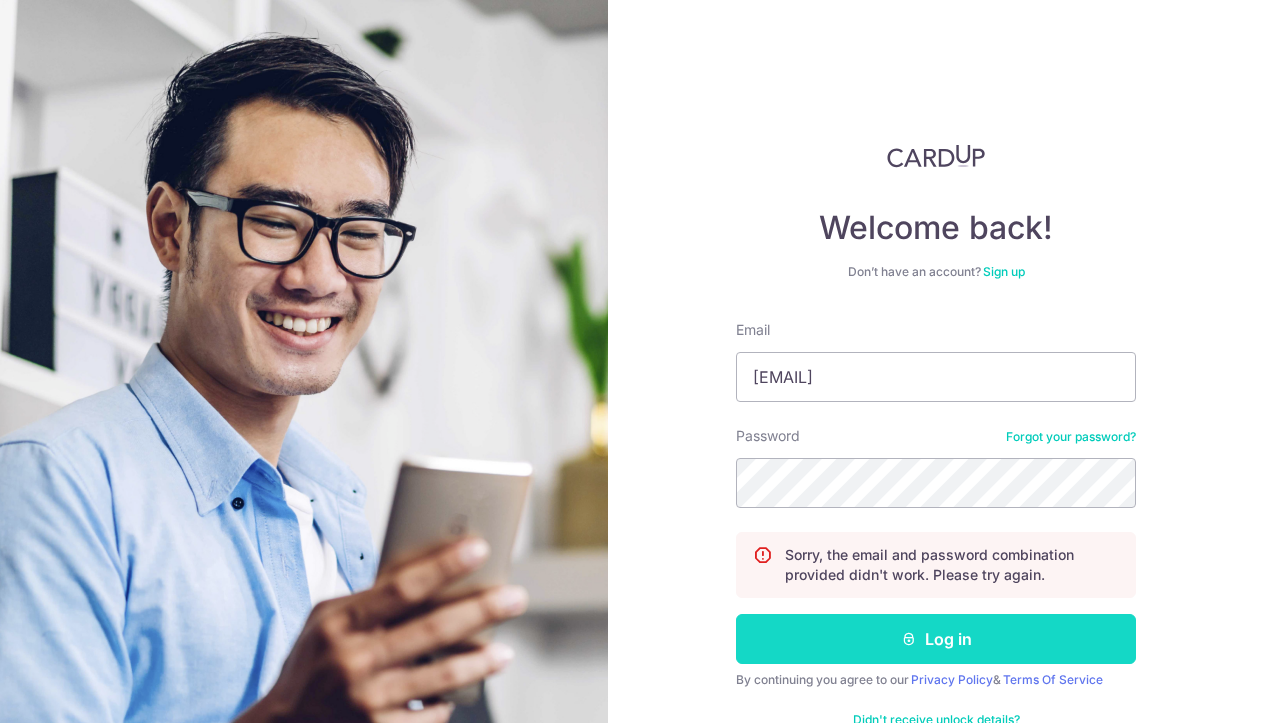 click on "Log in" at bounding box center (936, 639) 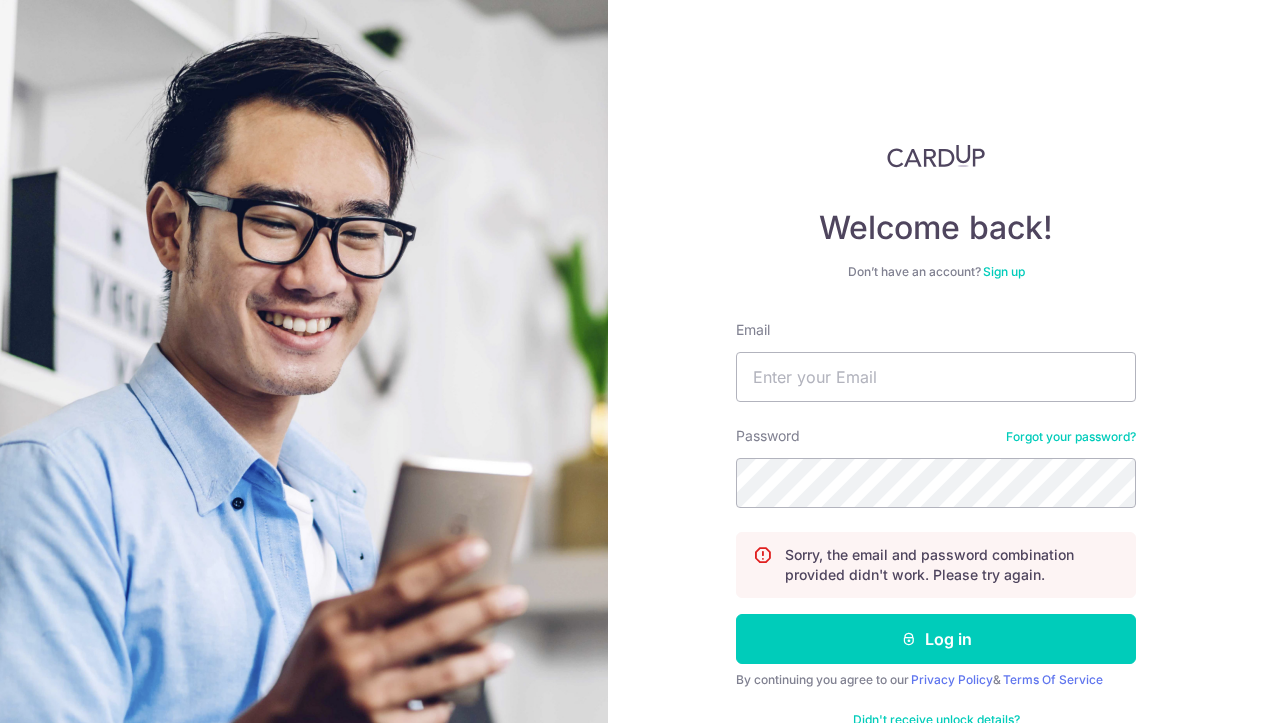 scroll, scrollTop: 0, scrollLeft: 0, axis: both 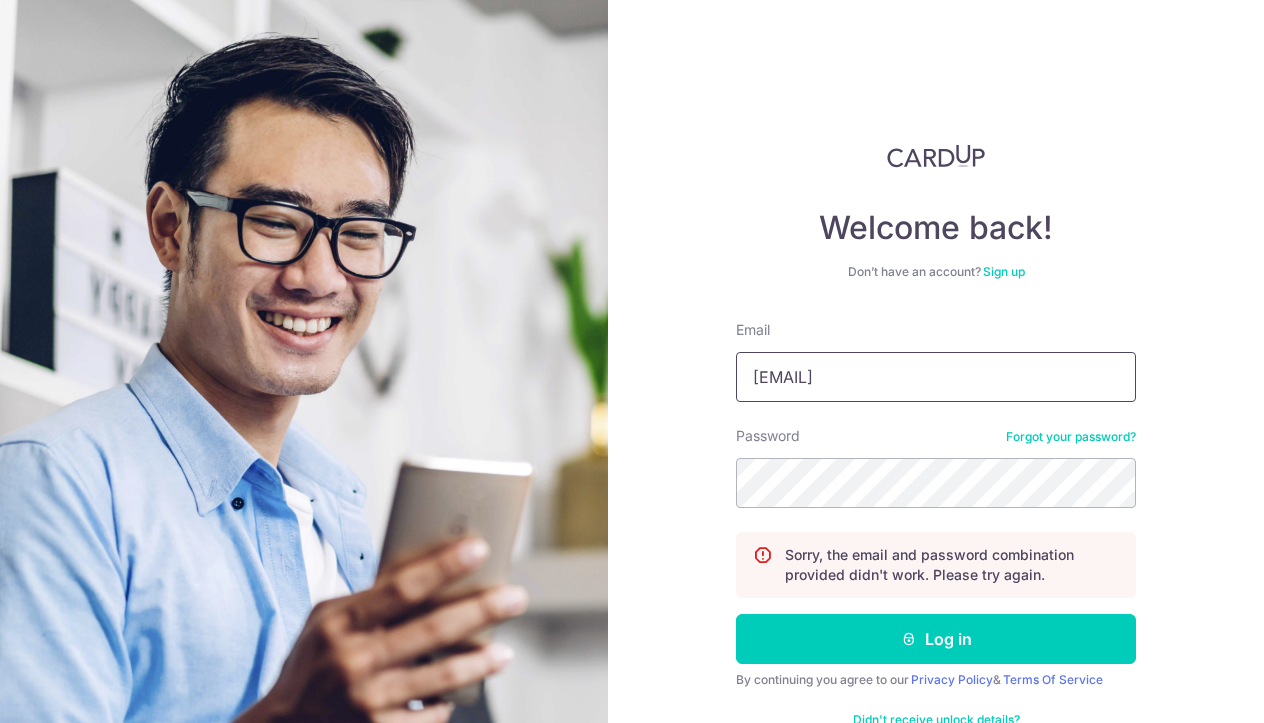 type on "ming.wo@[EXAMPLE.COM]" 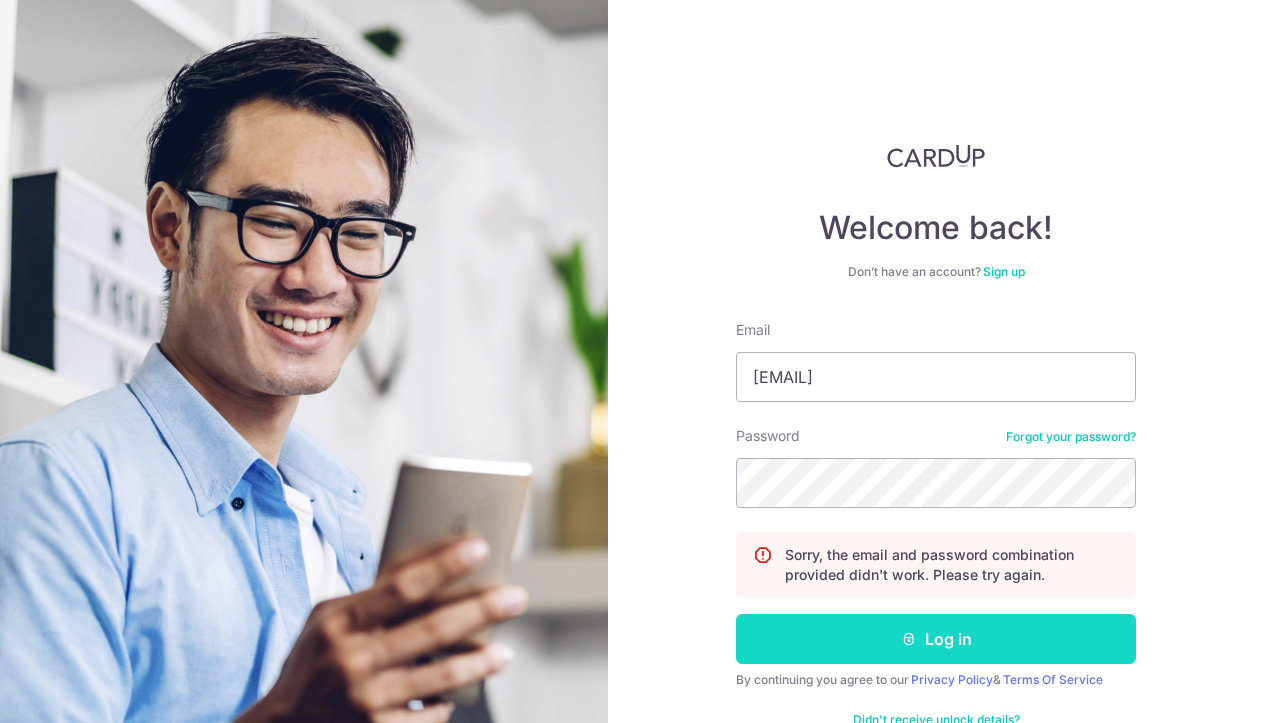 click on "Log in" at bounding box center [936, 639] 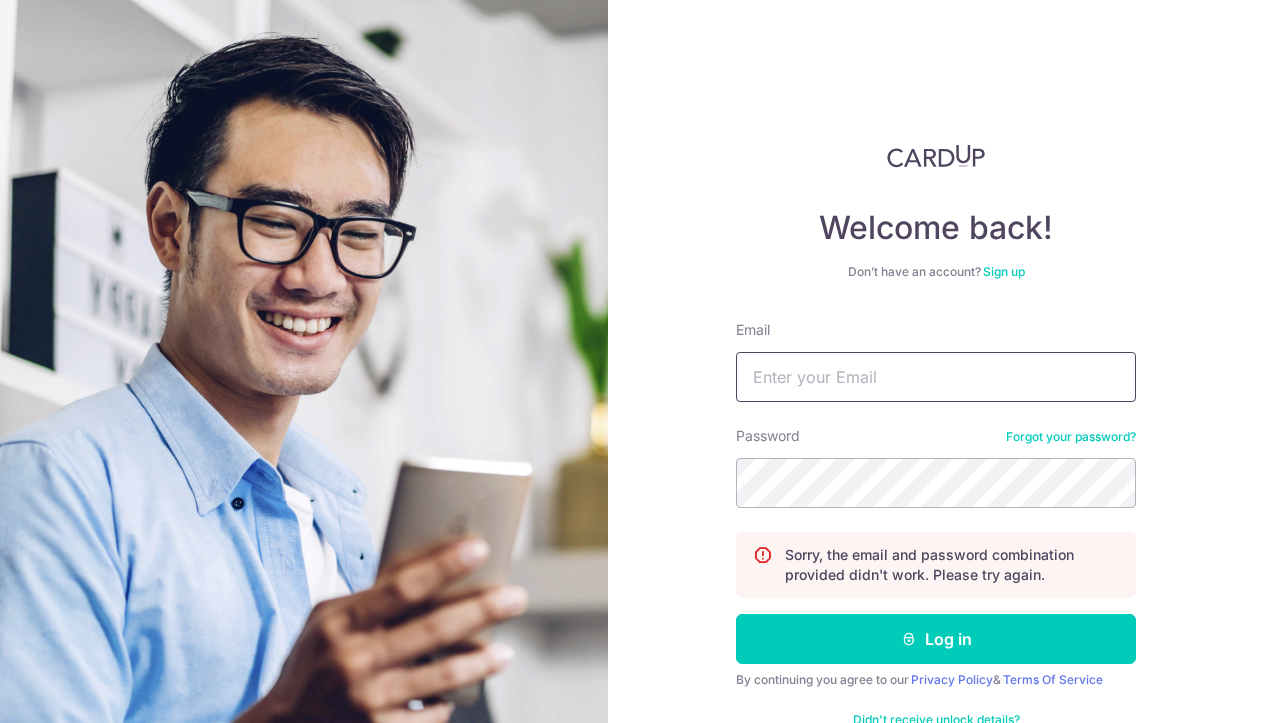 scroll, scrollTop: 0, scrollLeft: 0, axis: both 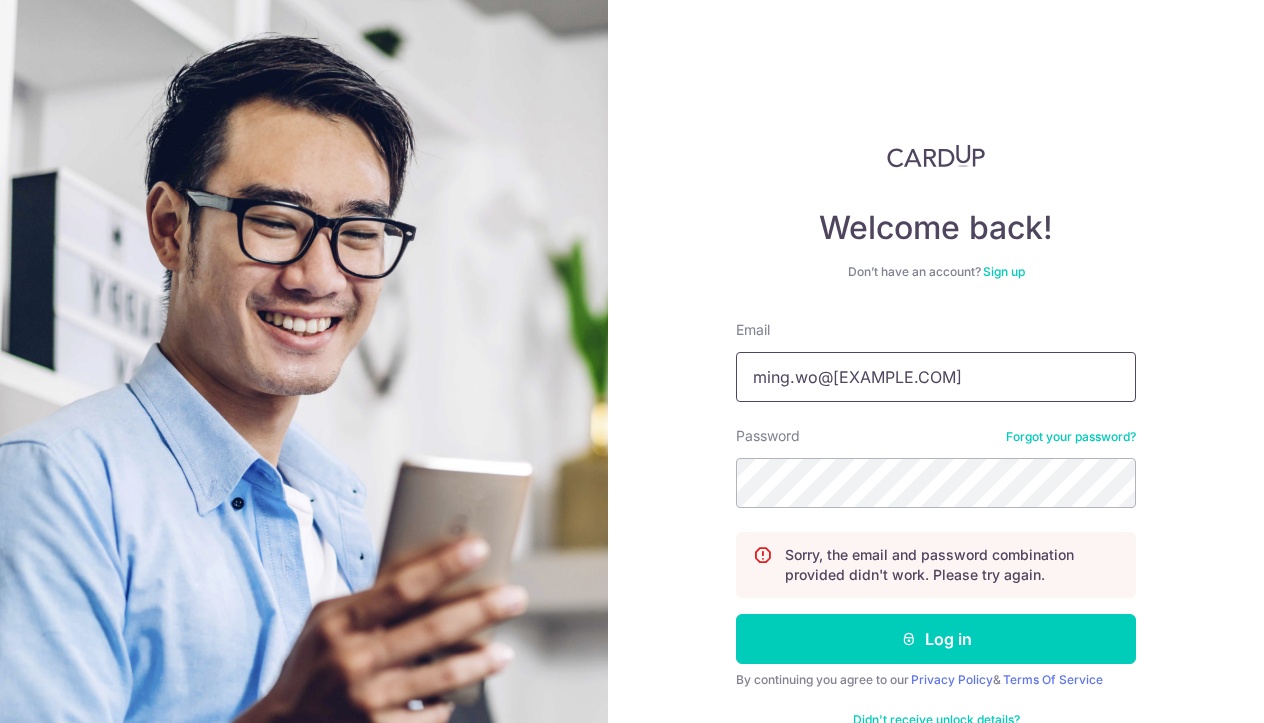 type on "[EMAIL]" 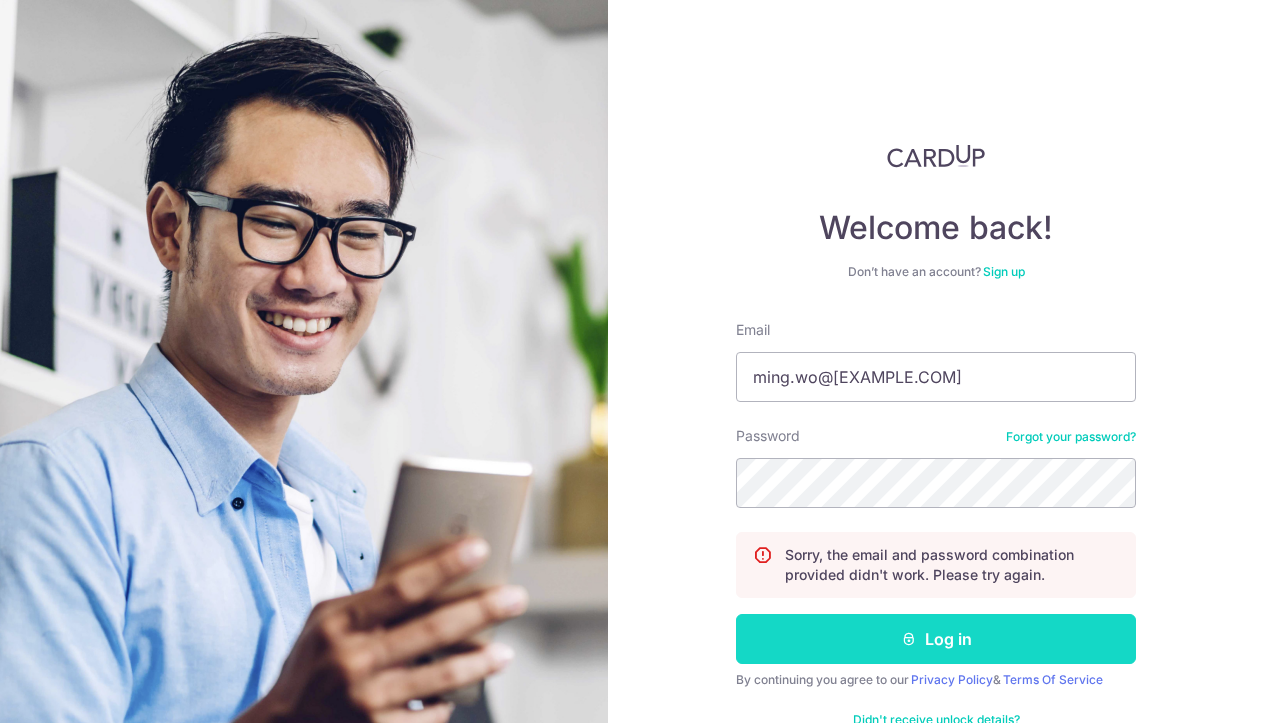 click on "Log in" at bounding box center [936, 639] 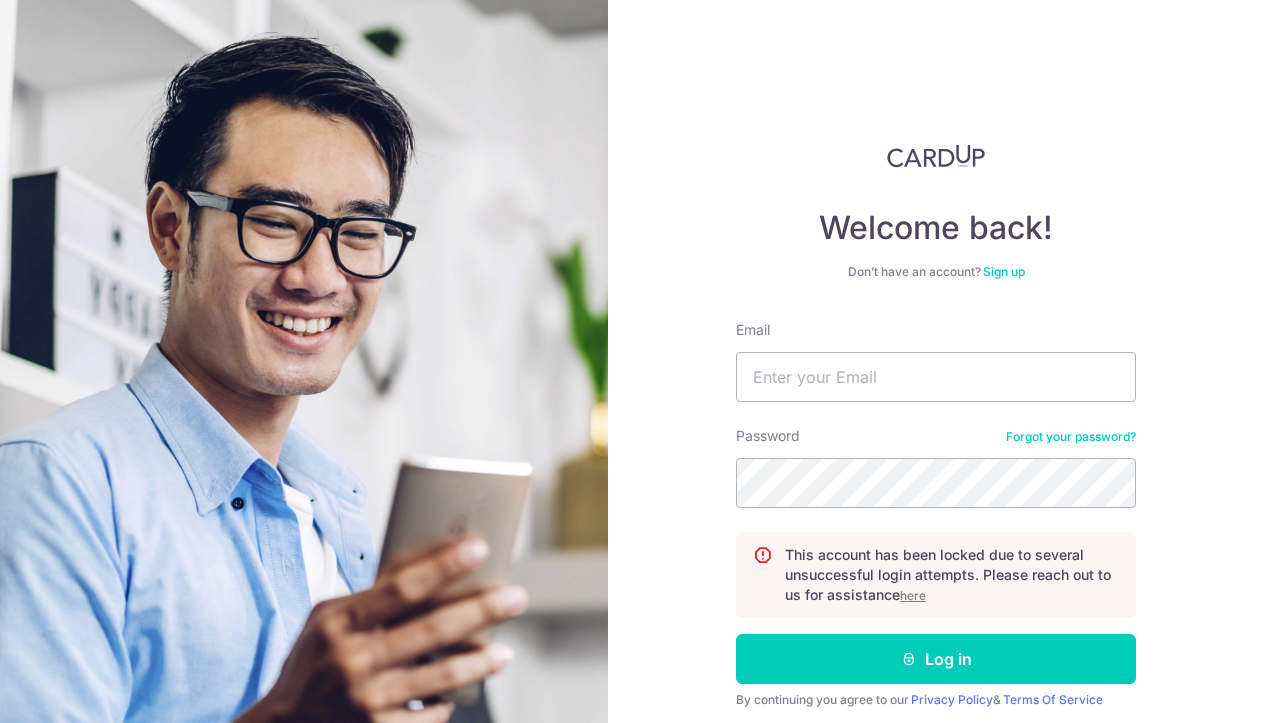 scroll, scrollTop: 0, scrollLeft: 0, axis: both 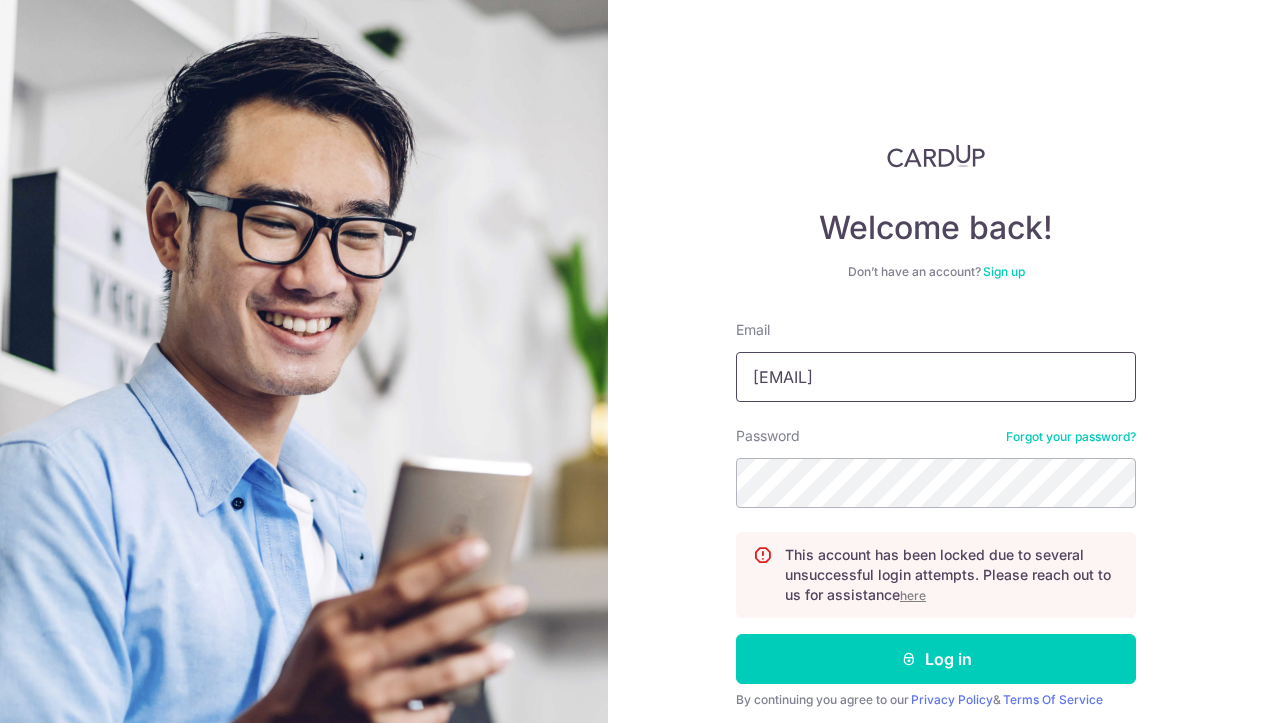 type on "[EMAIL]" 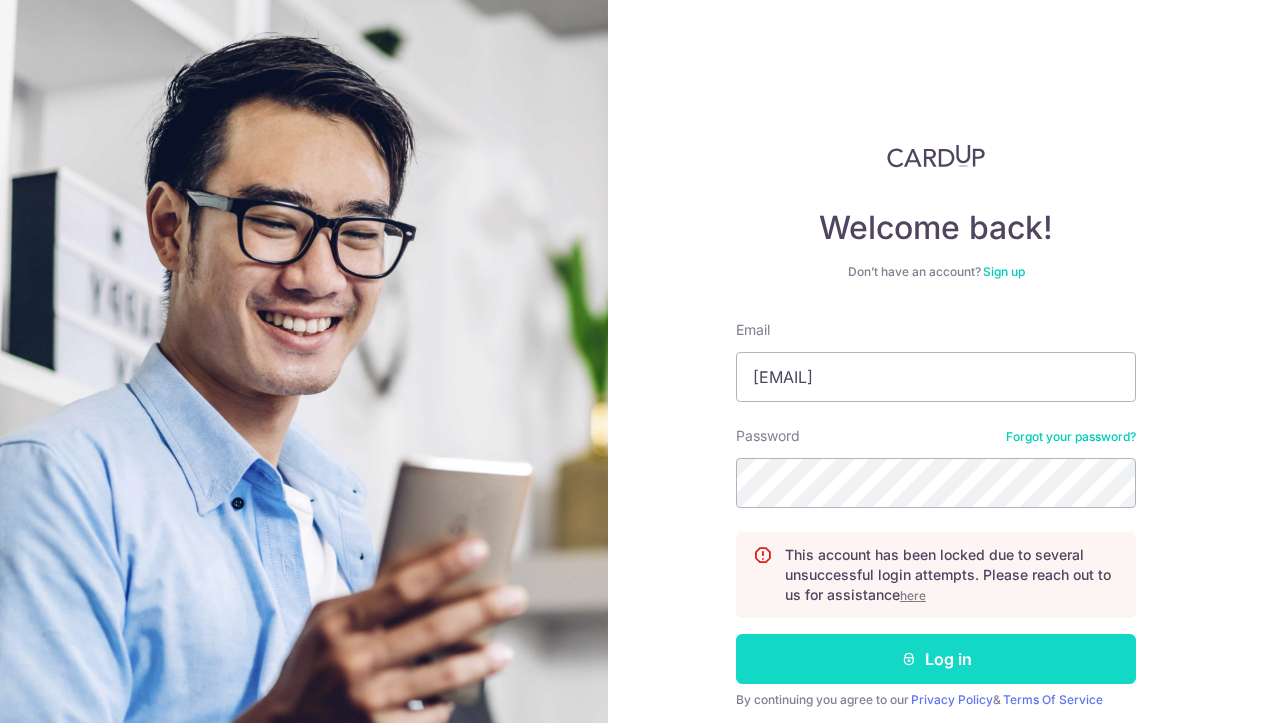 click on "Log in" at bounding box center [936, 659] 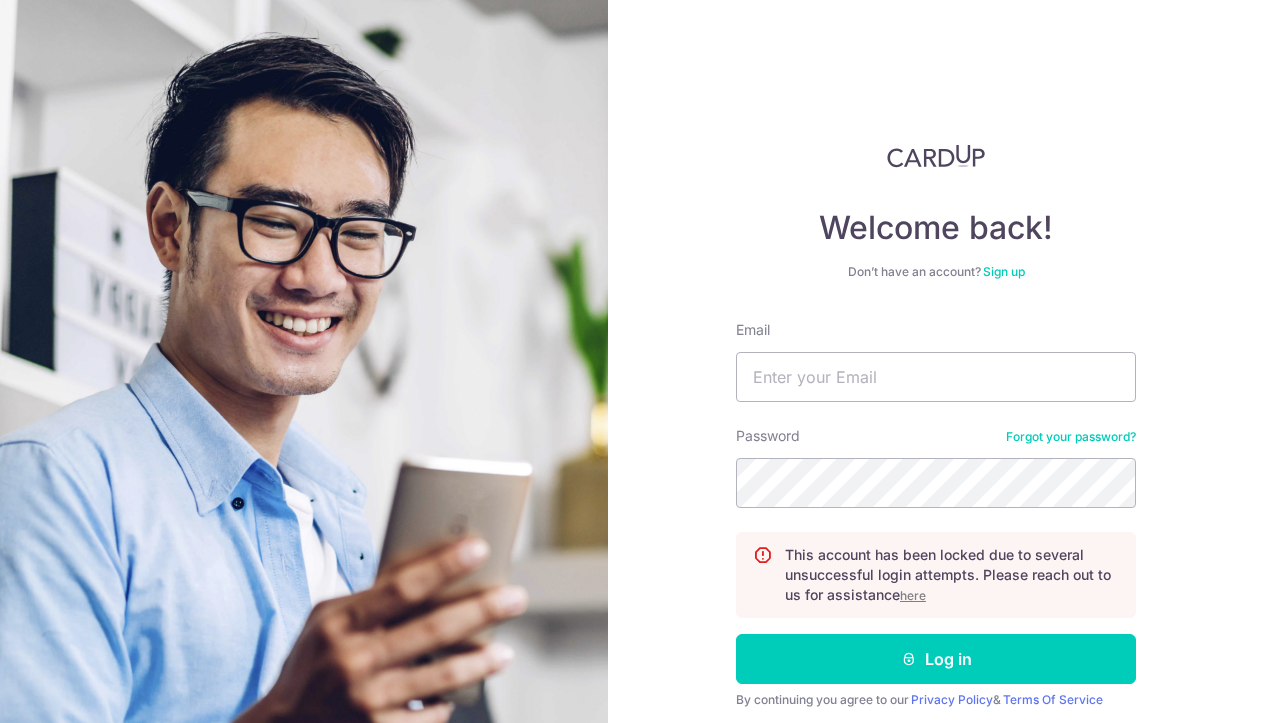scroll, scrollTop: 0, scrollLeft: 0, axis: both 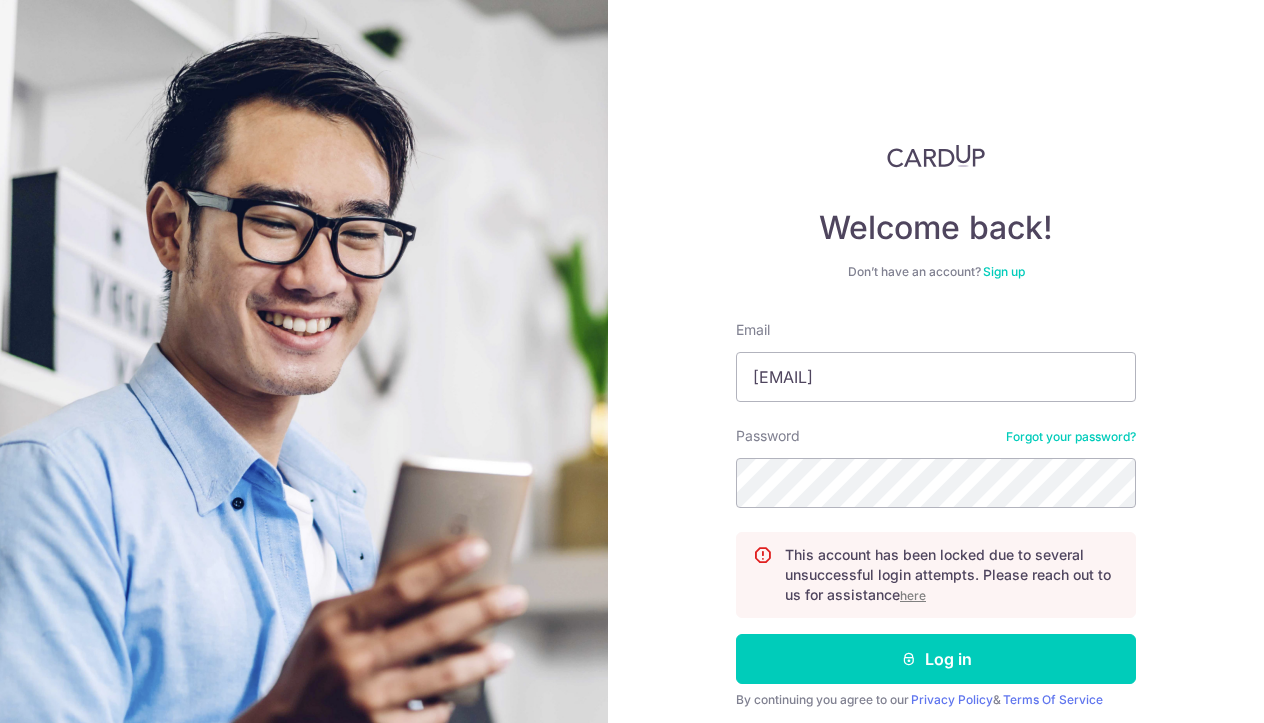 type on "ming.wo@gmail.com" 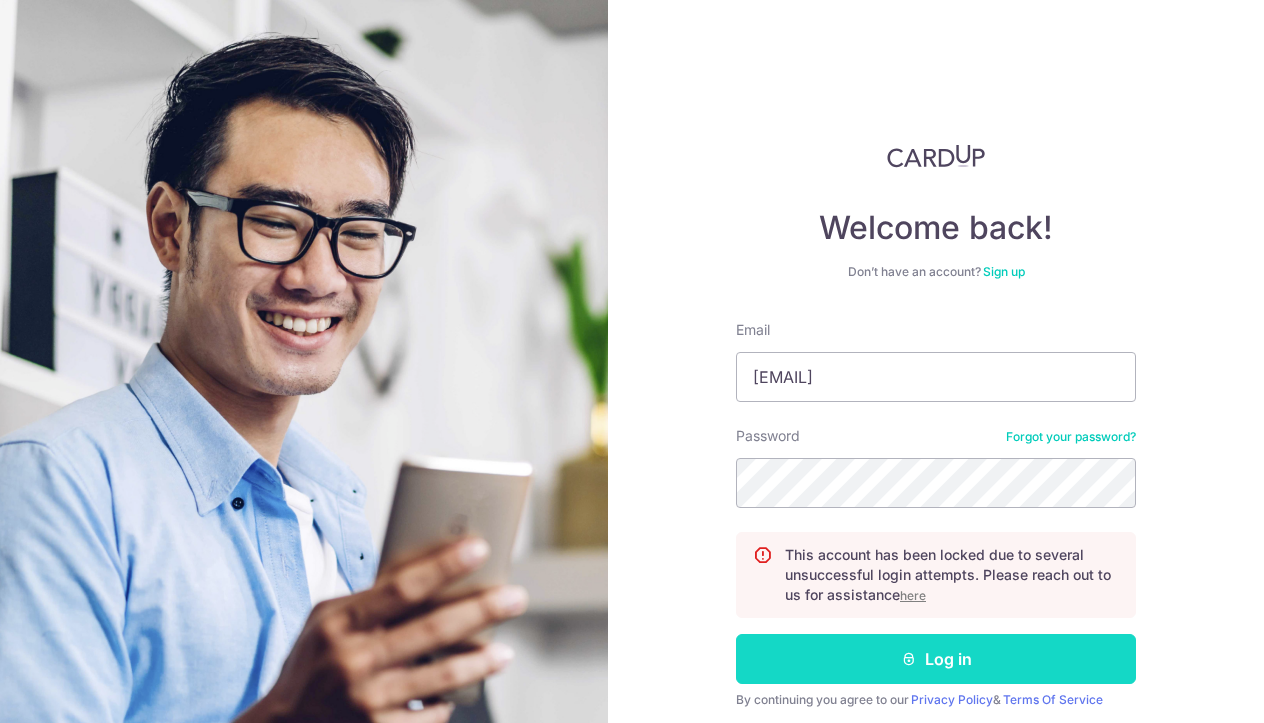 click on "Log in" at bounding box center (936, 659) 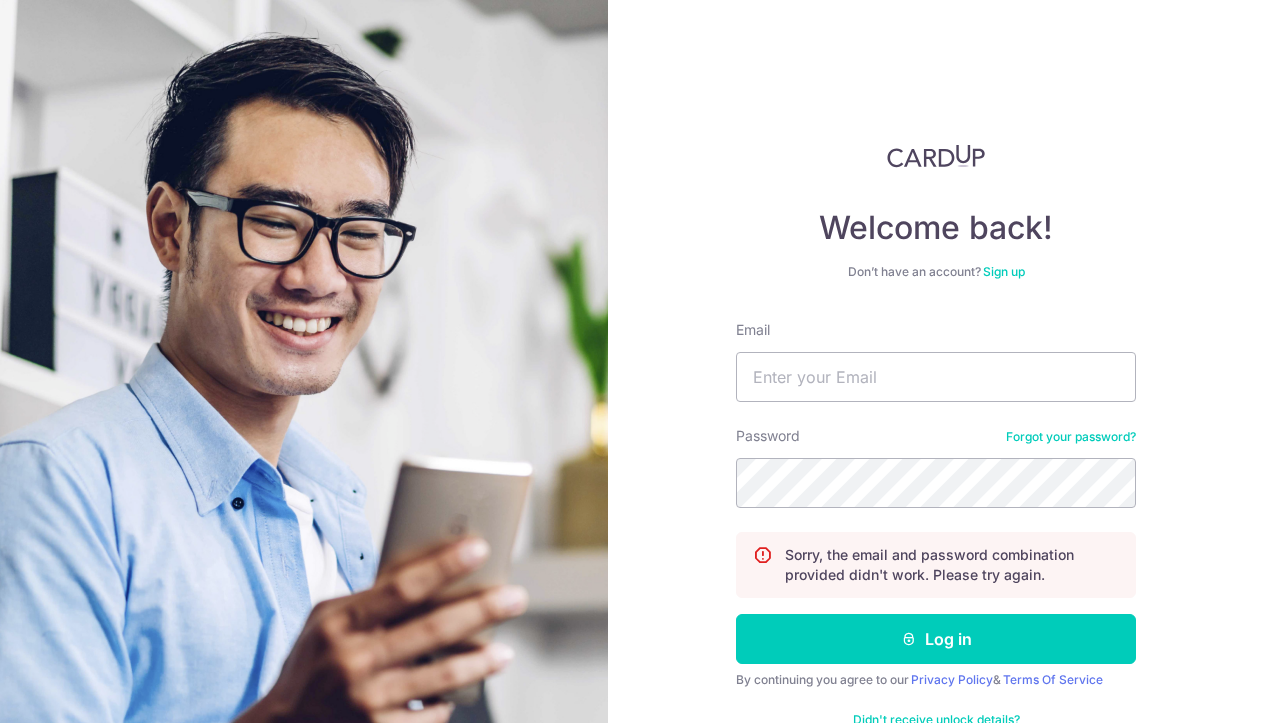 scroll, scrollTop: 0, scrollLeft: 0, axis: both 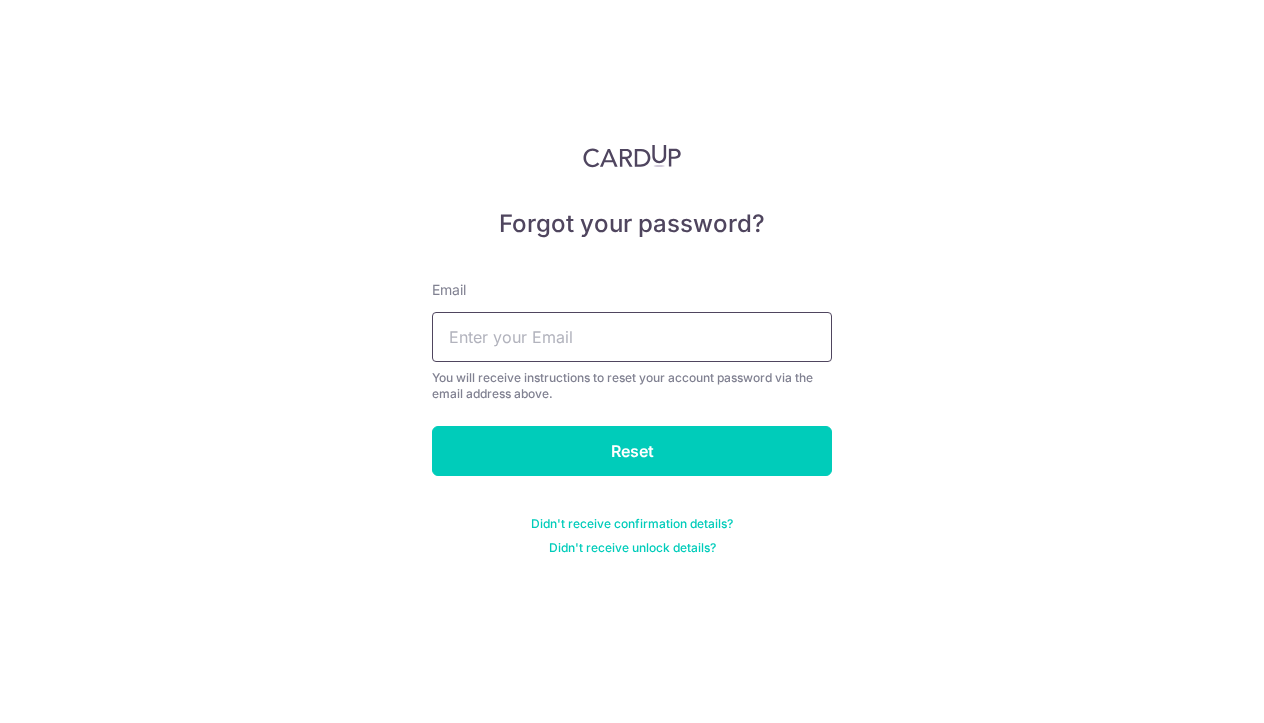 click at bounding box center (632, 337) 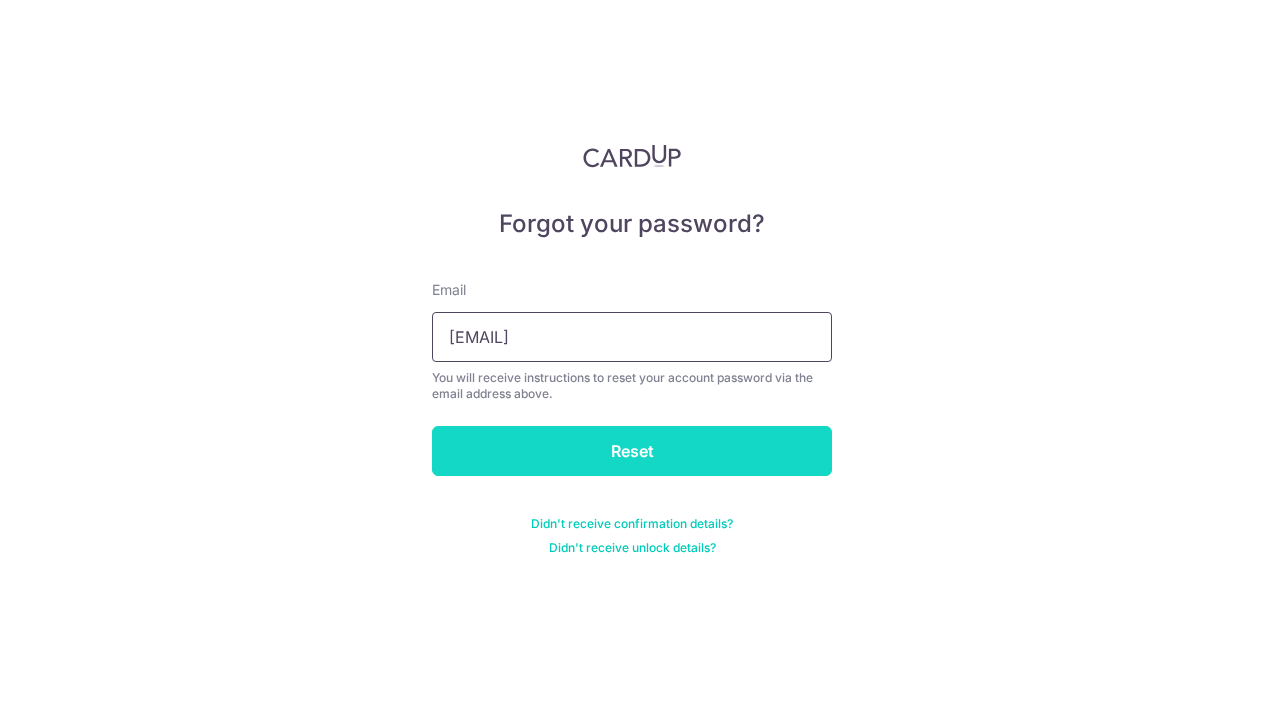 type on "ming.wo@gmail.com" 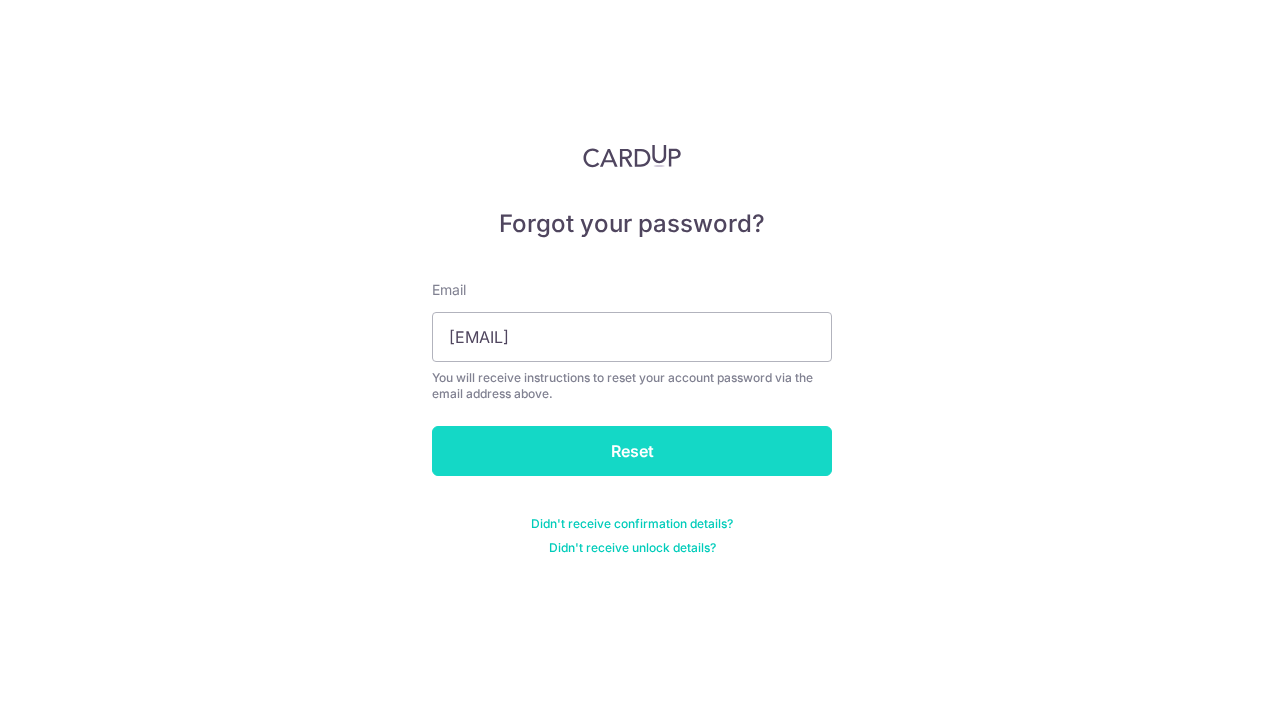 click on "Reset" at bounding box center [632, 451] 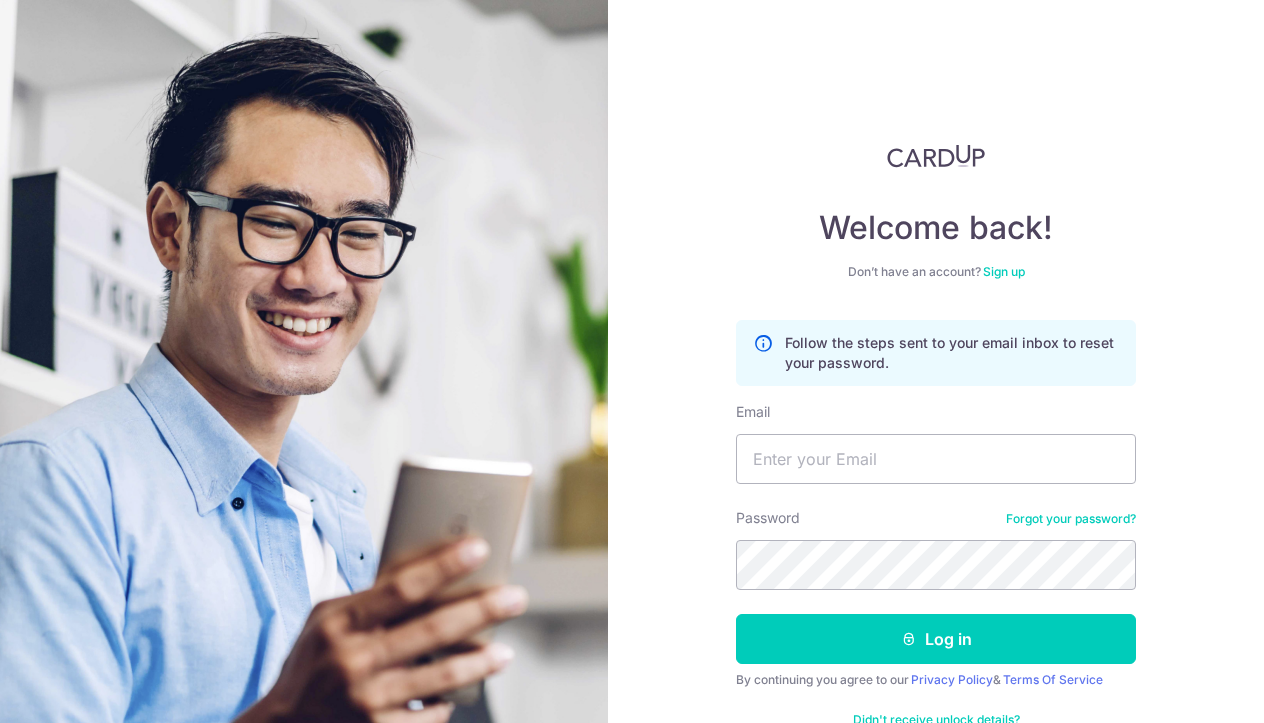 scroll, scrollTop: 0, scrollLeft: 0, axis: both 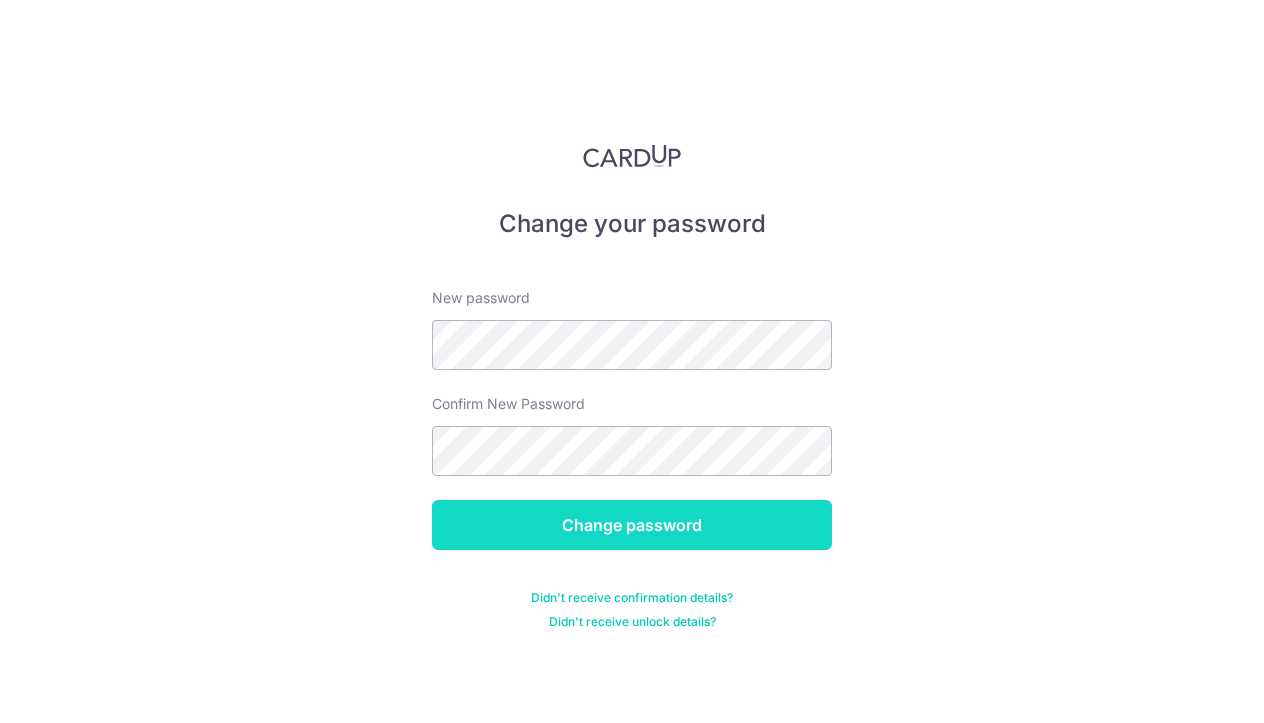 click on "Change password" at bounding box center [632, 525] 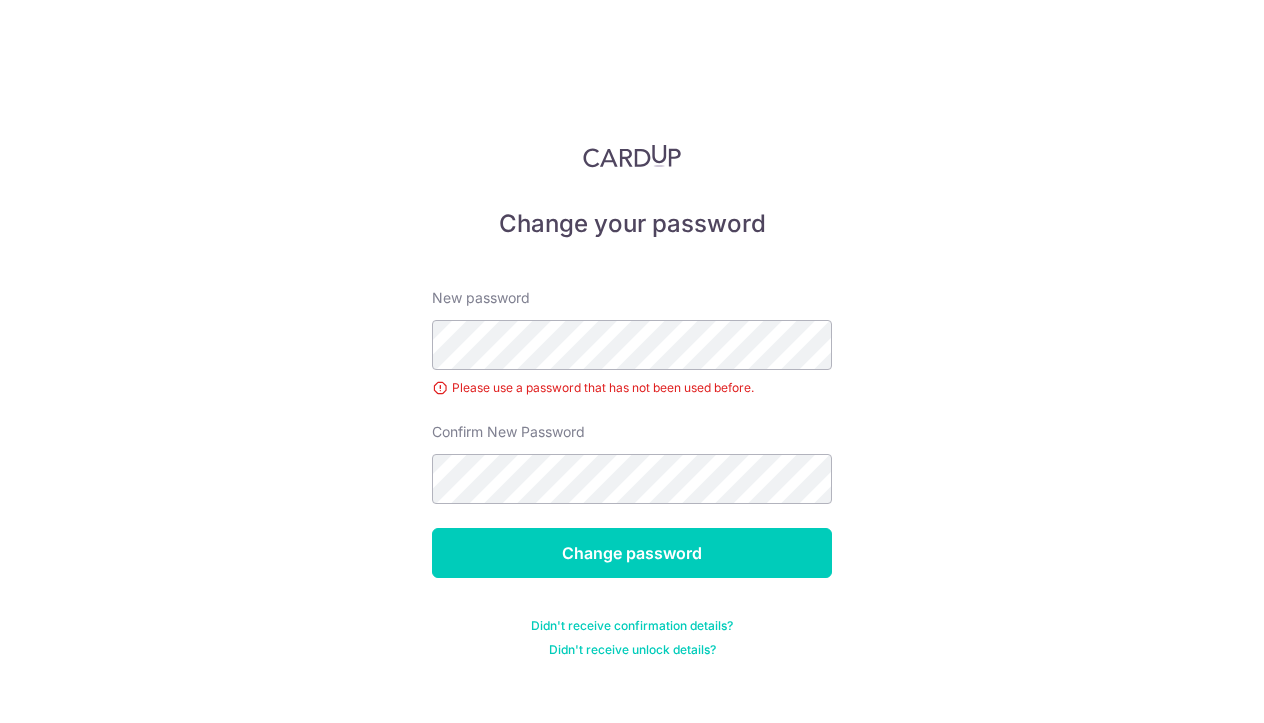 scroll, scrollTop: 0, scrollLeft: 0, axis: both 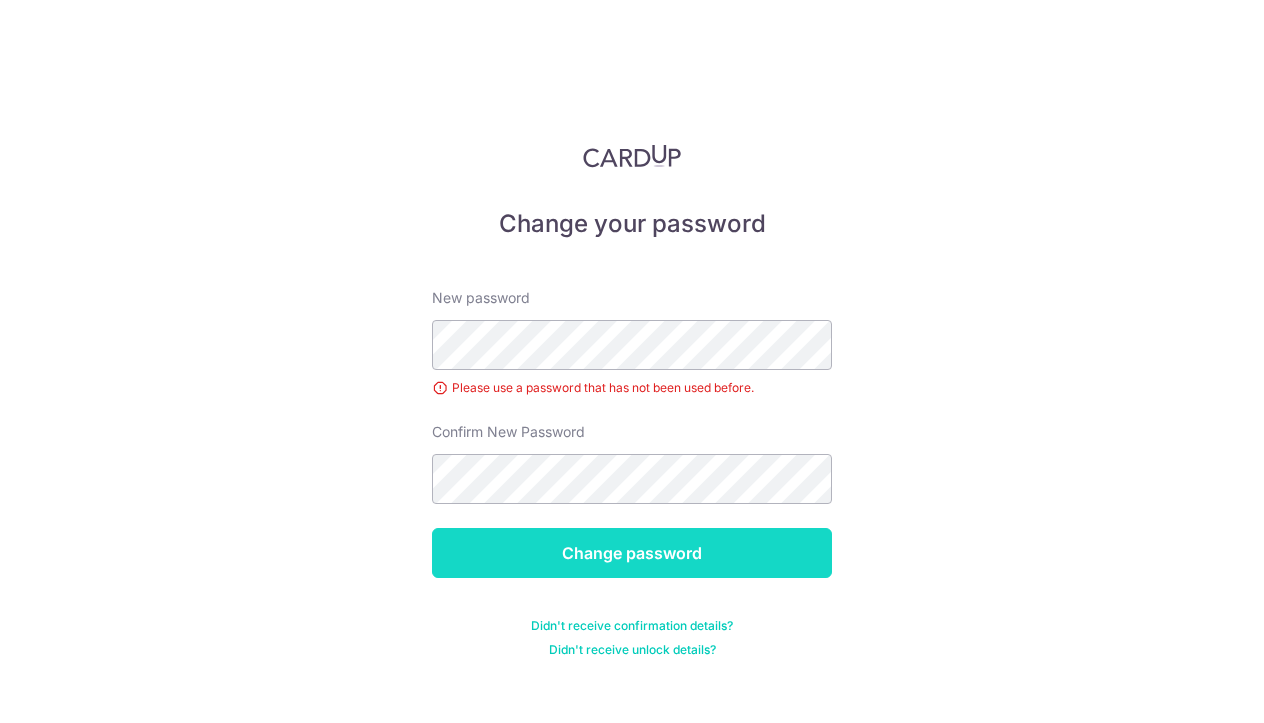 click on "Change password" at bounding box center [632, 553] 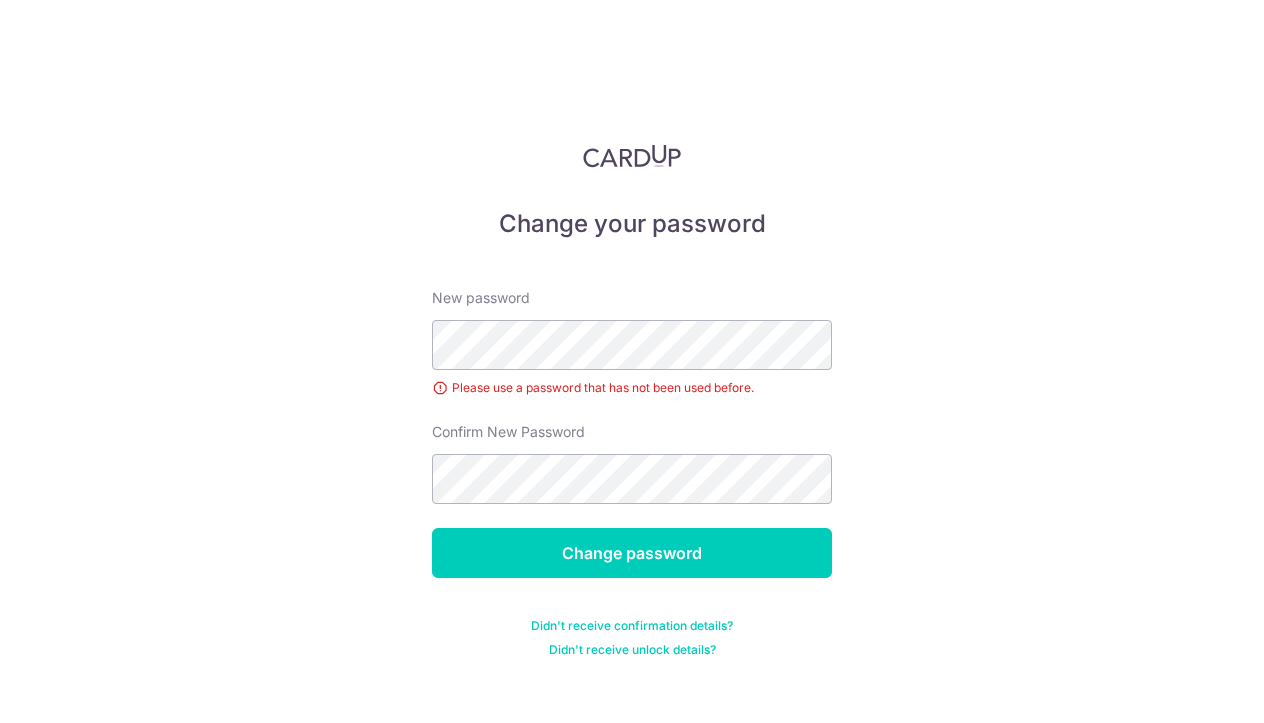 scroll, scrollTop: 0, scrollLeft: 0, axis: both 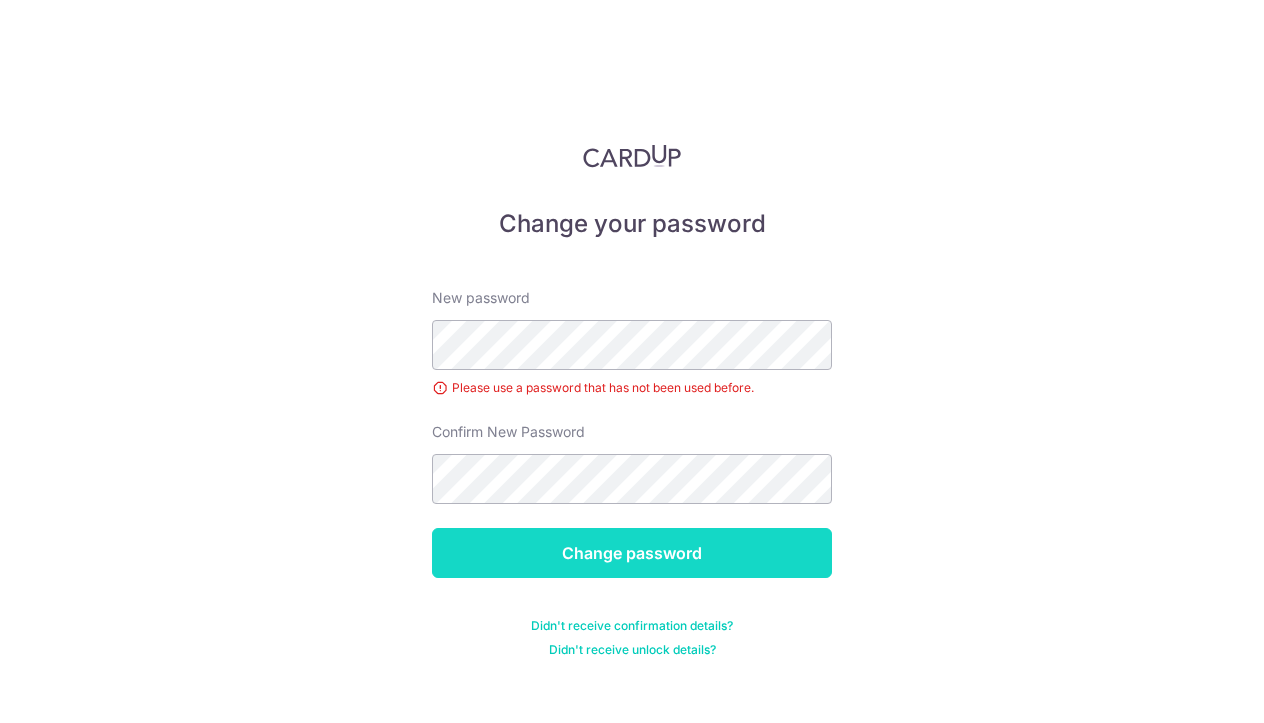 click on "Change password" at bounding box center (632, 553) 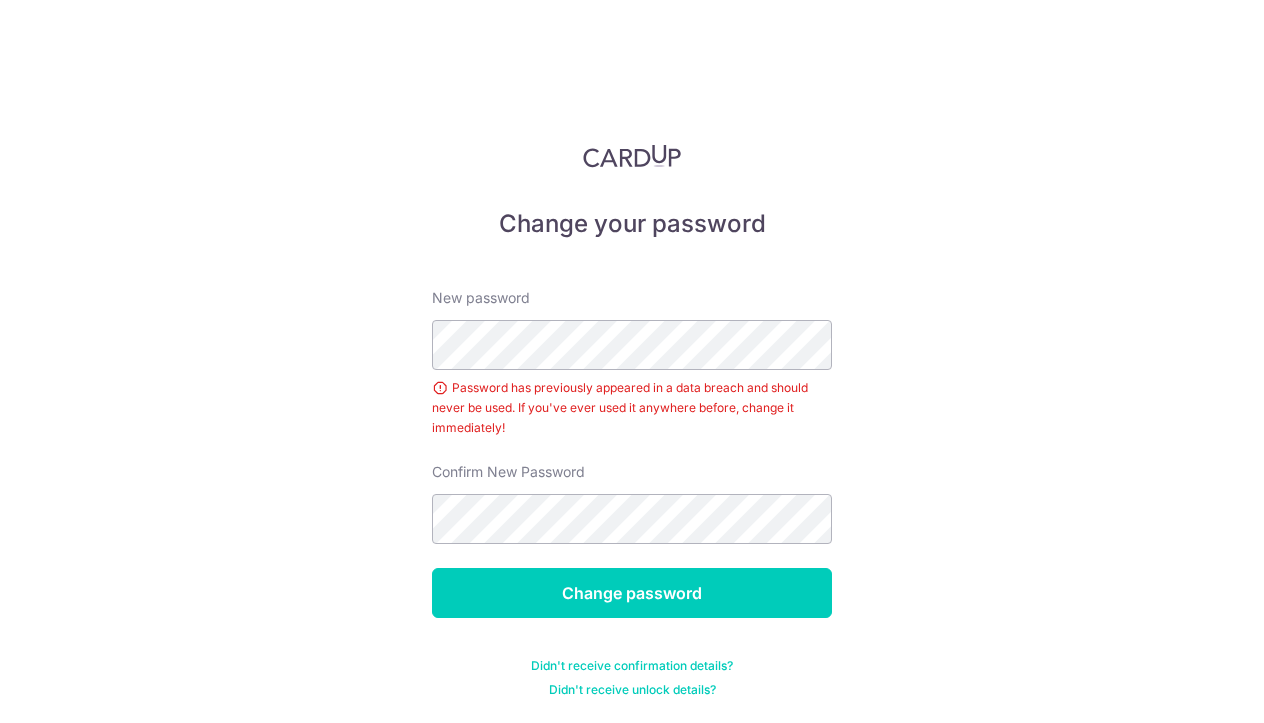 scroll, scrollTop: 0, scrollLeft: 0, axis: both 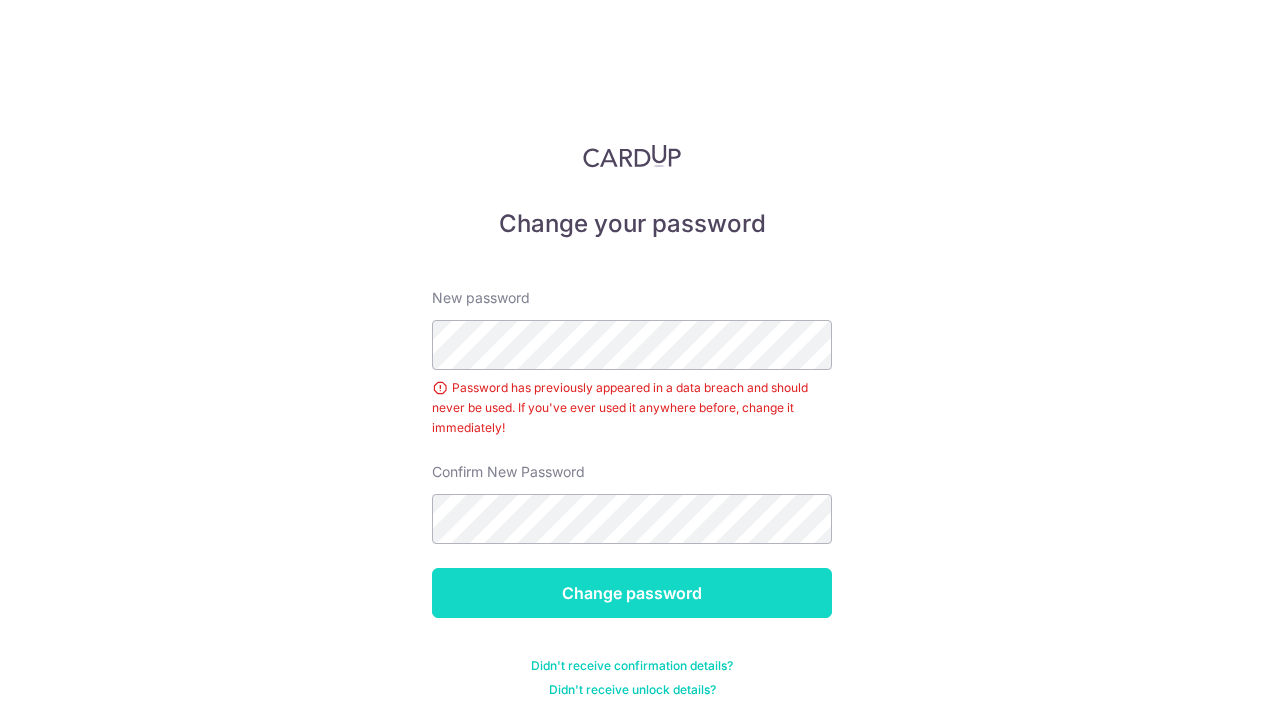 click on "Change password" at bounding box center (632, 593) 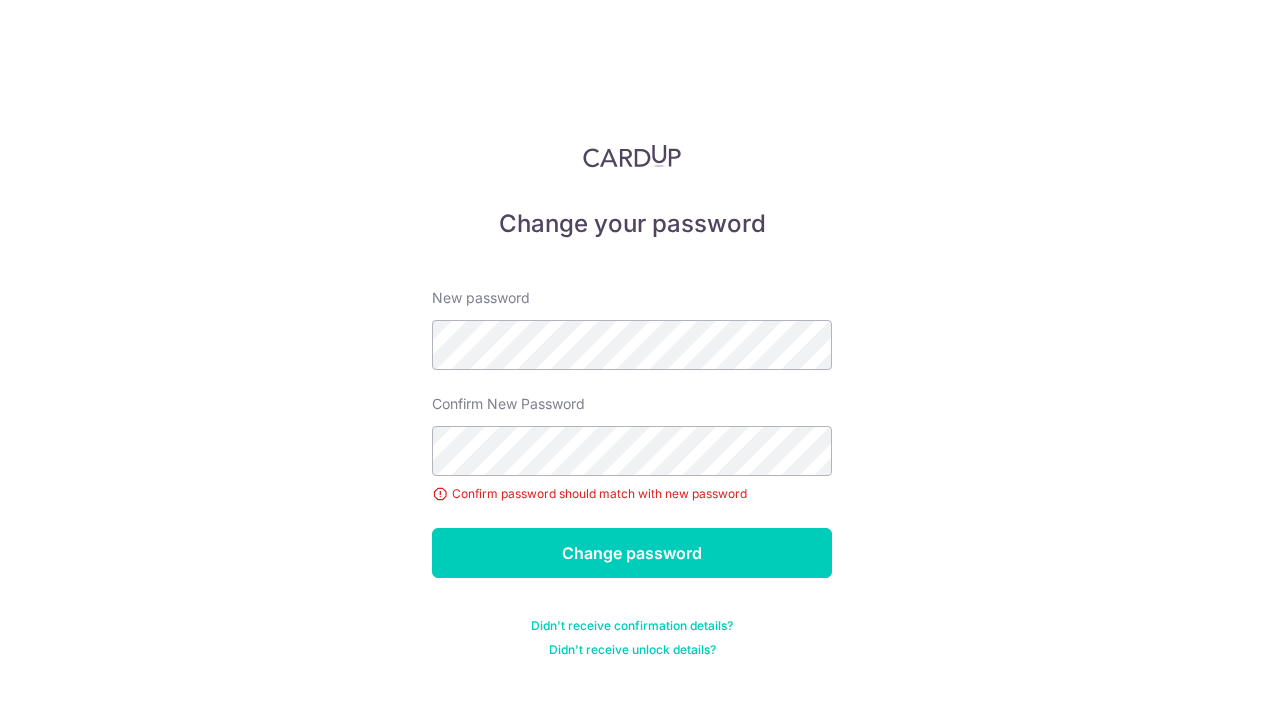 scroll, scrollTop: 0, scrollLeft: 0, axis: both 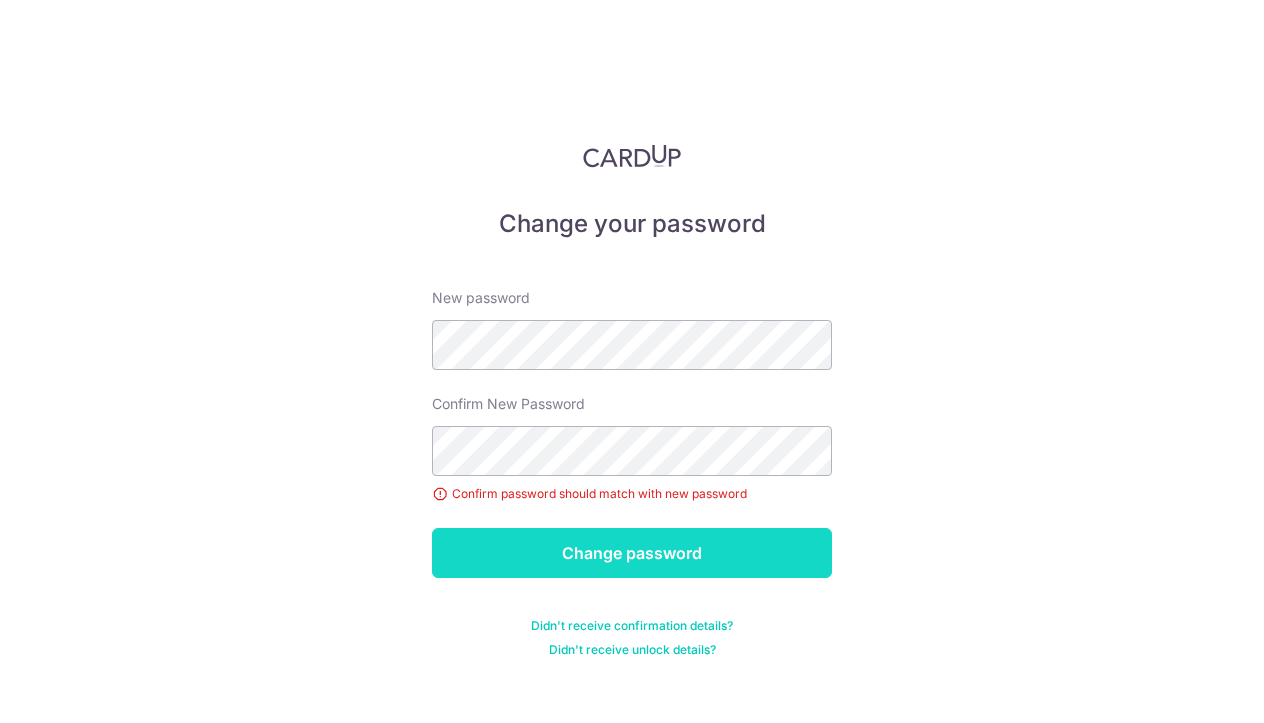 click on "Change password" at bounding box center [632, 553] 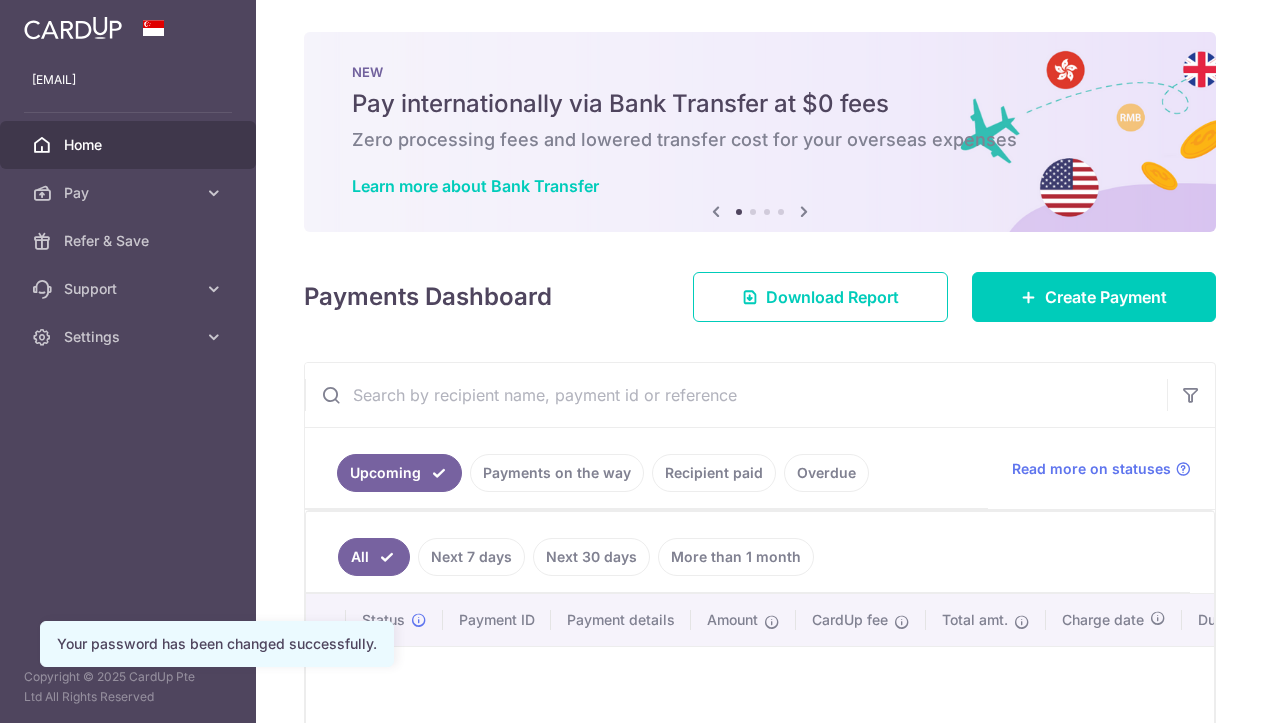 scroll, scrollTop: 0, scrollLeft: 0, axis: both 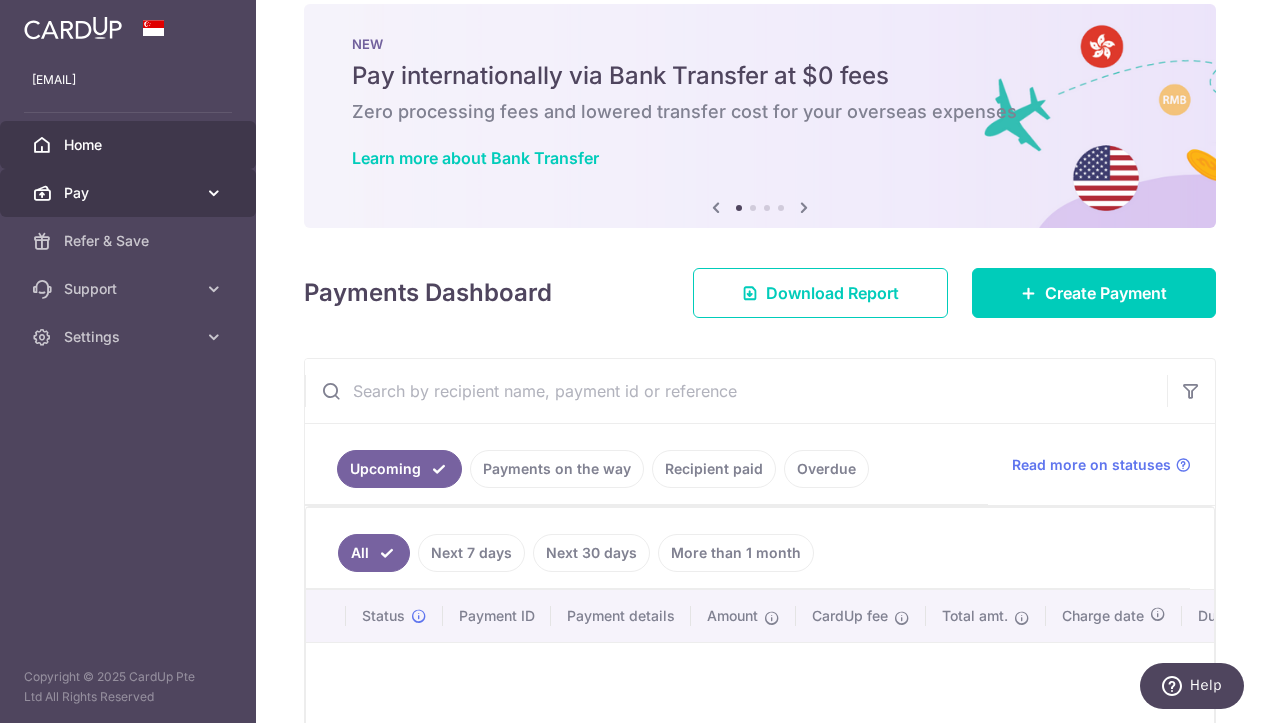 click at bounding box center (214, 193) 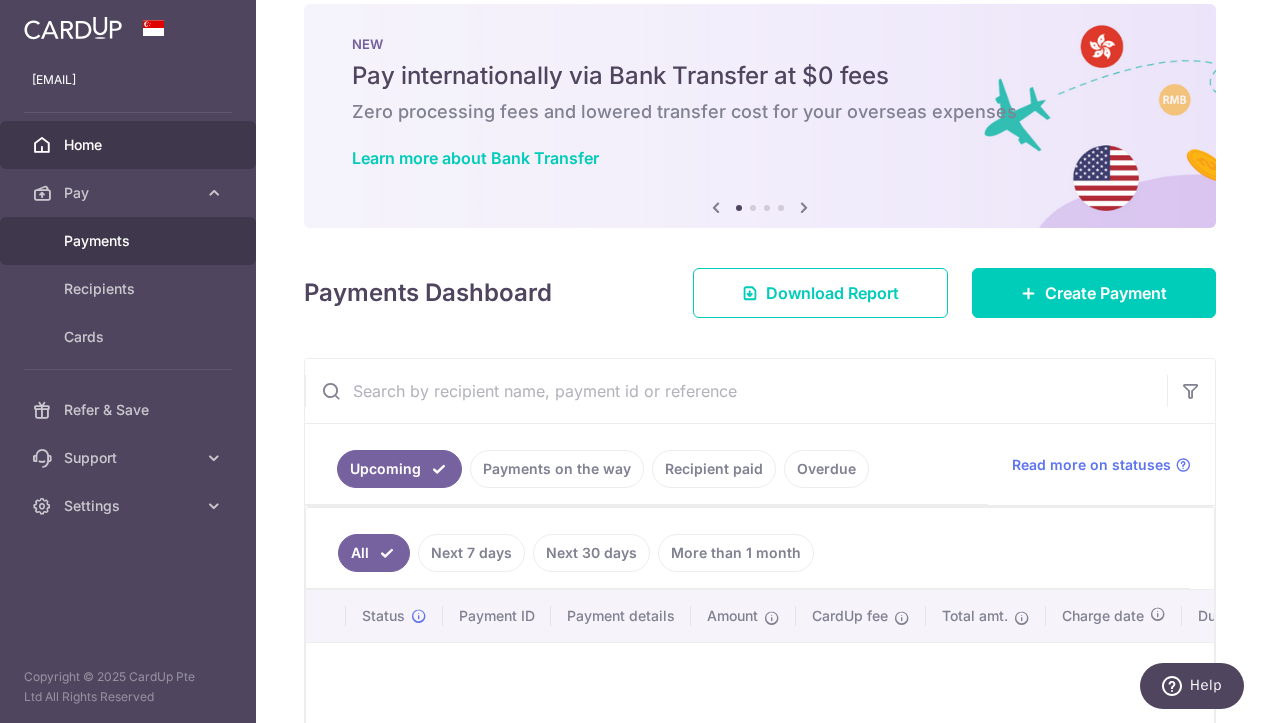 click on "Payments" at bounding box center (130, 241) 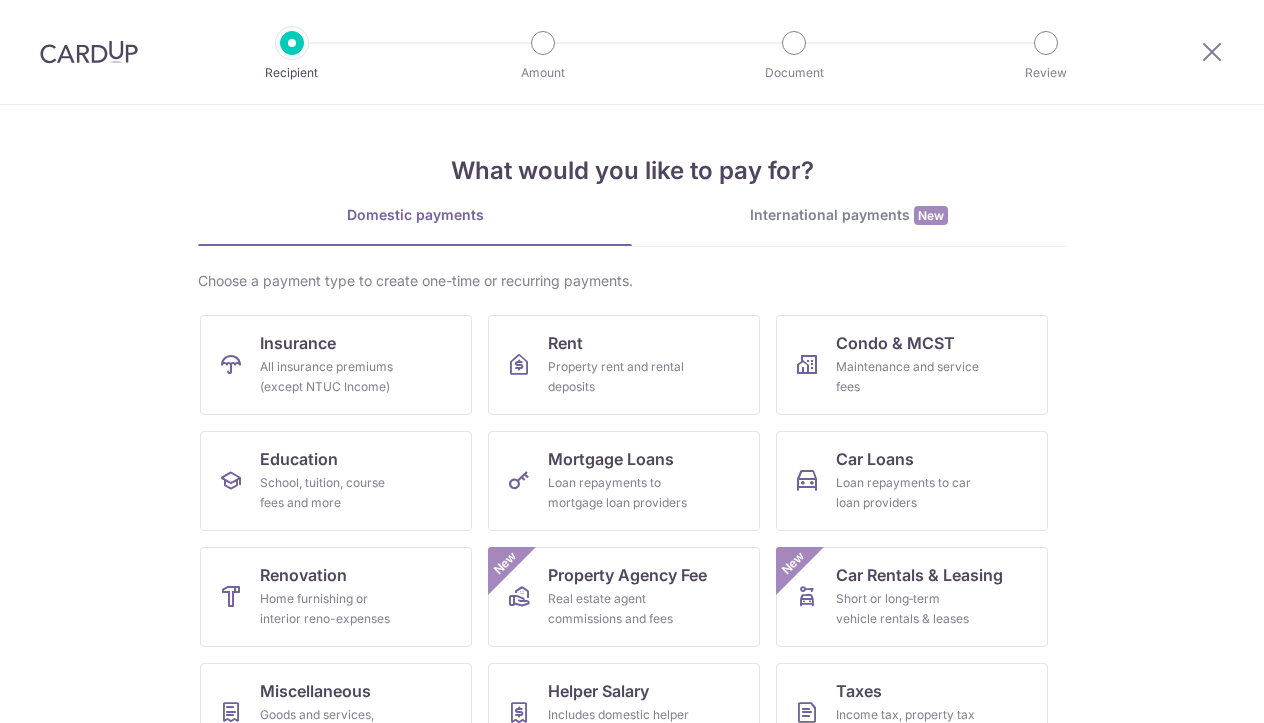 scroll, scrollTop: 0, scrollLeft: 0, axis: both 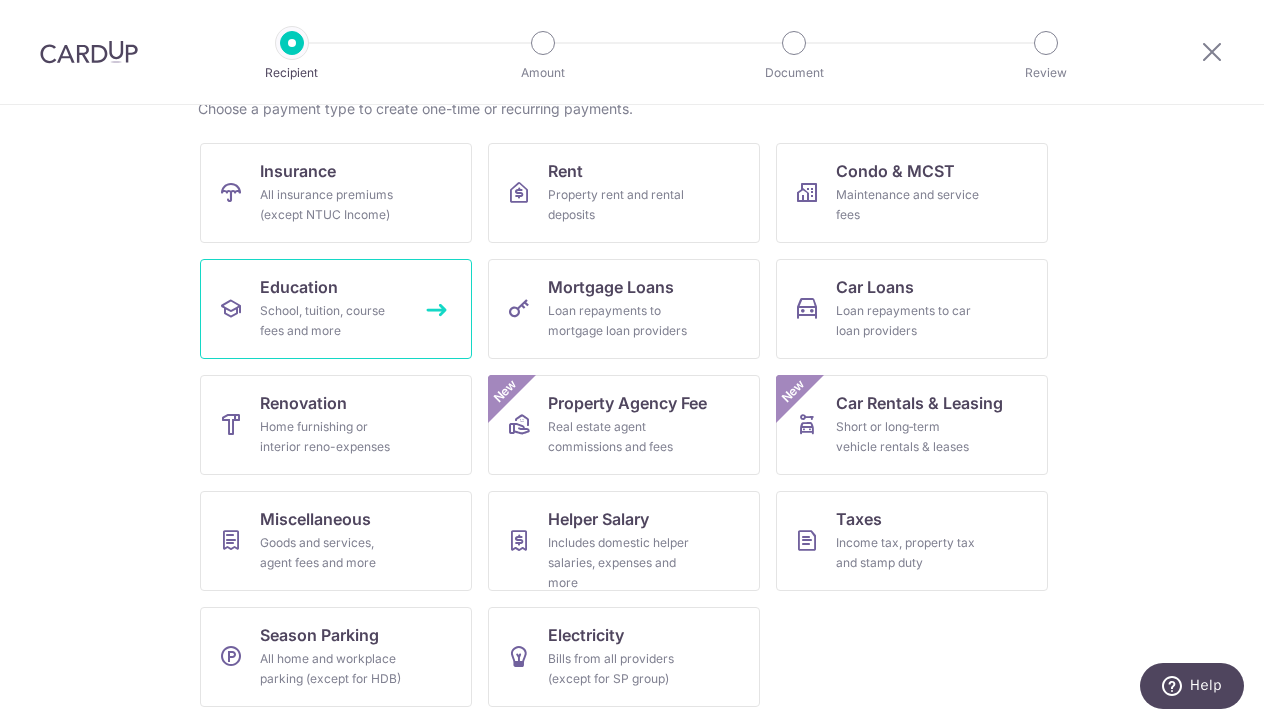click on "School, tuition, course fees and more" at bounding box center (332, 321) 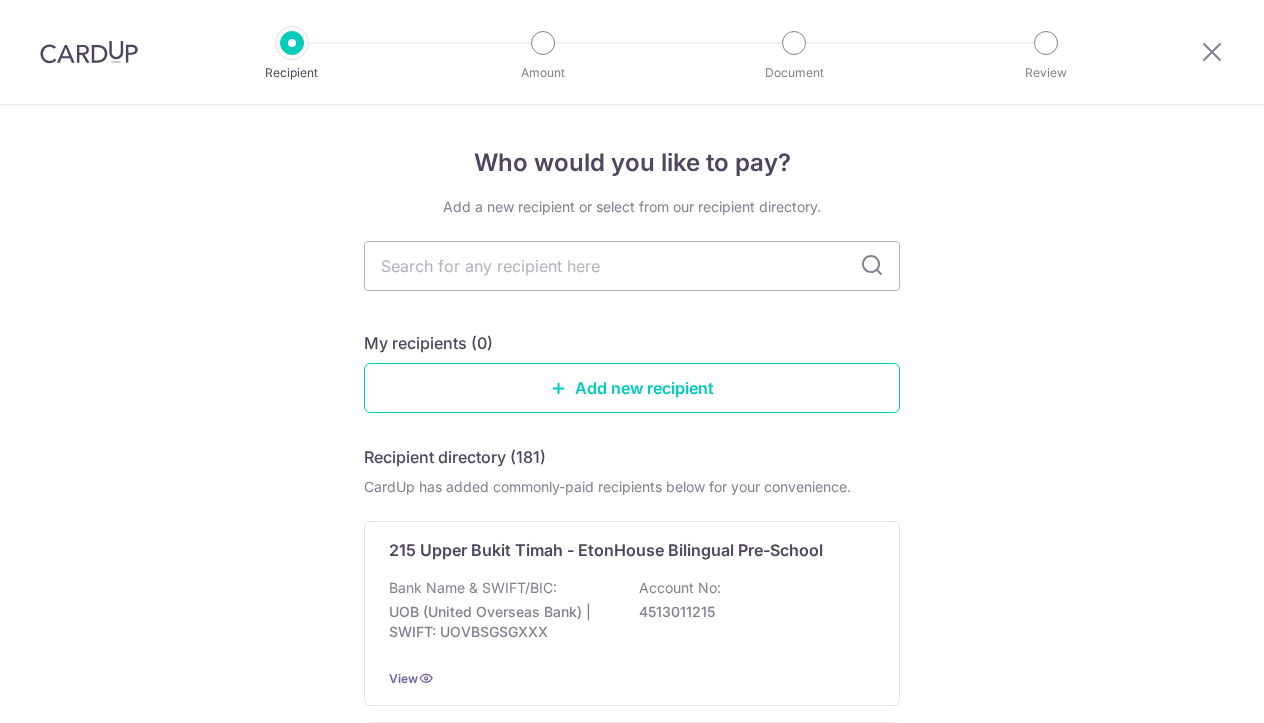 scroll, scrollTop: 0, scrollLeft: 0, axis: both 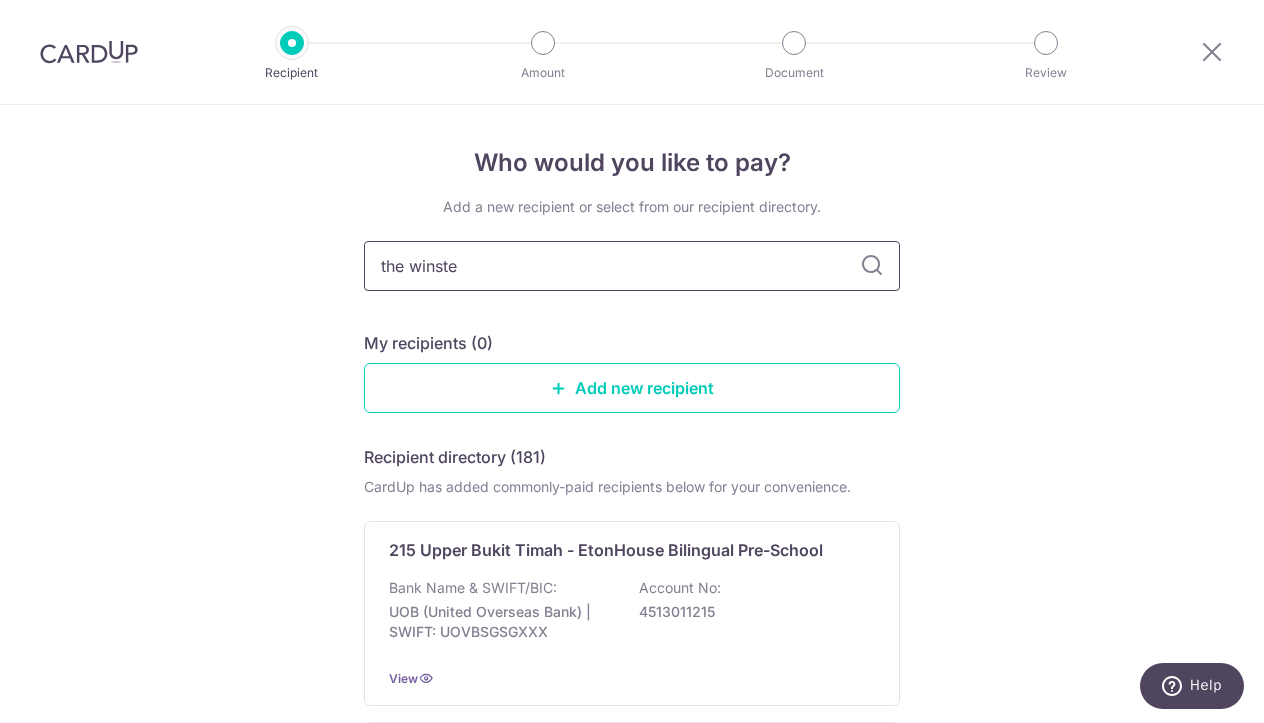 type on "the winsted" 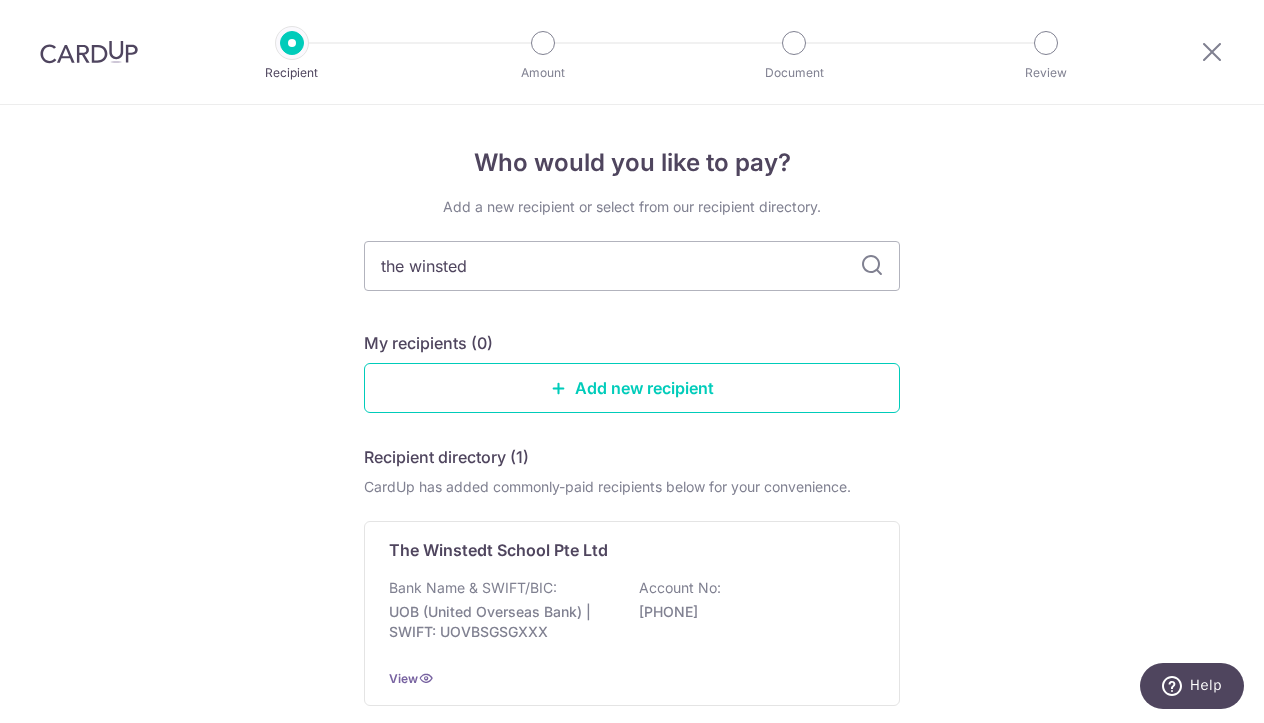type on "the winstedt" 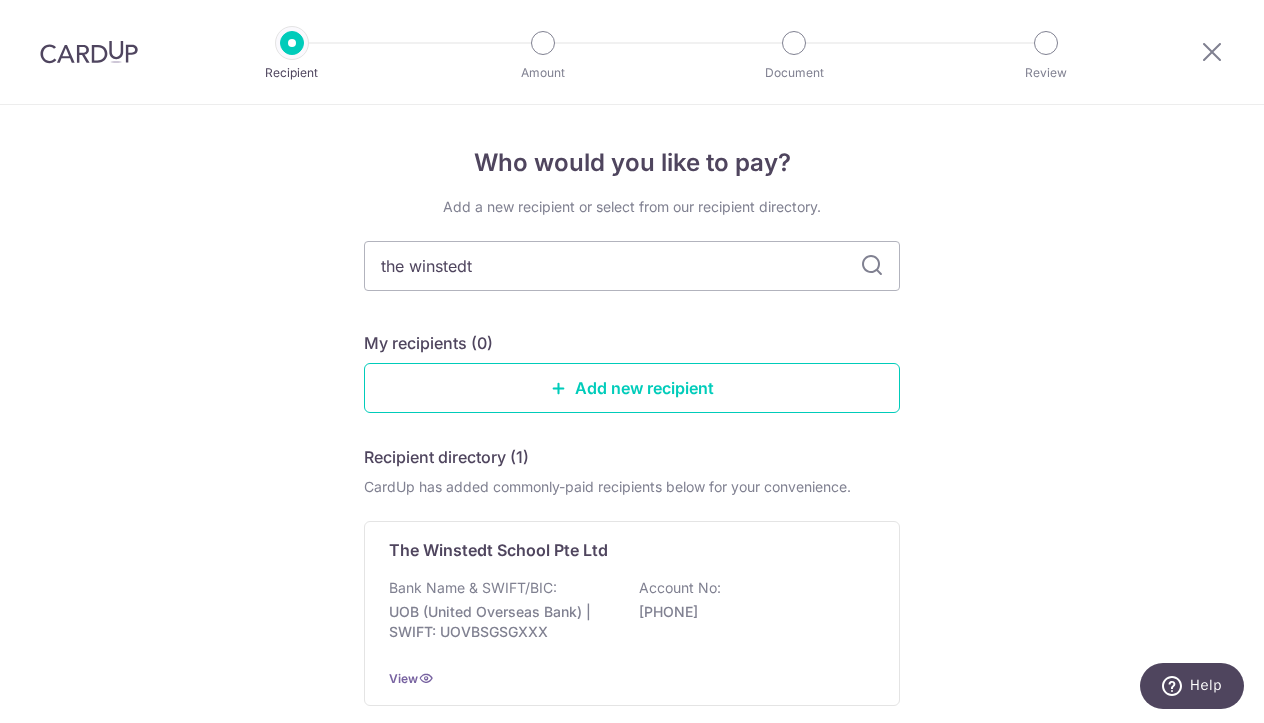 click on "The Winstedt School Pte Ltd
Bank Name & SWIFT/BIC:
UOB (United Overseas Bank) | SWIFT: UOVBSGSGXXX
Account No:
3143045860
View" at bounding box center (632, 613) 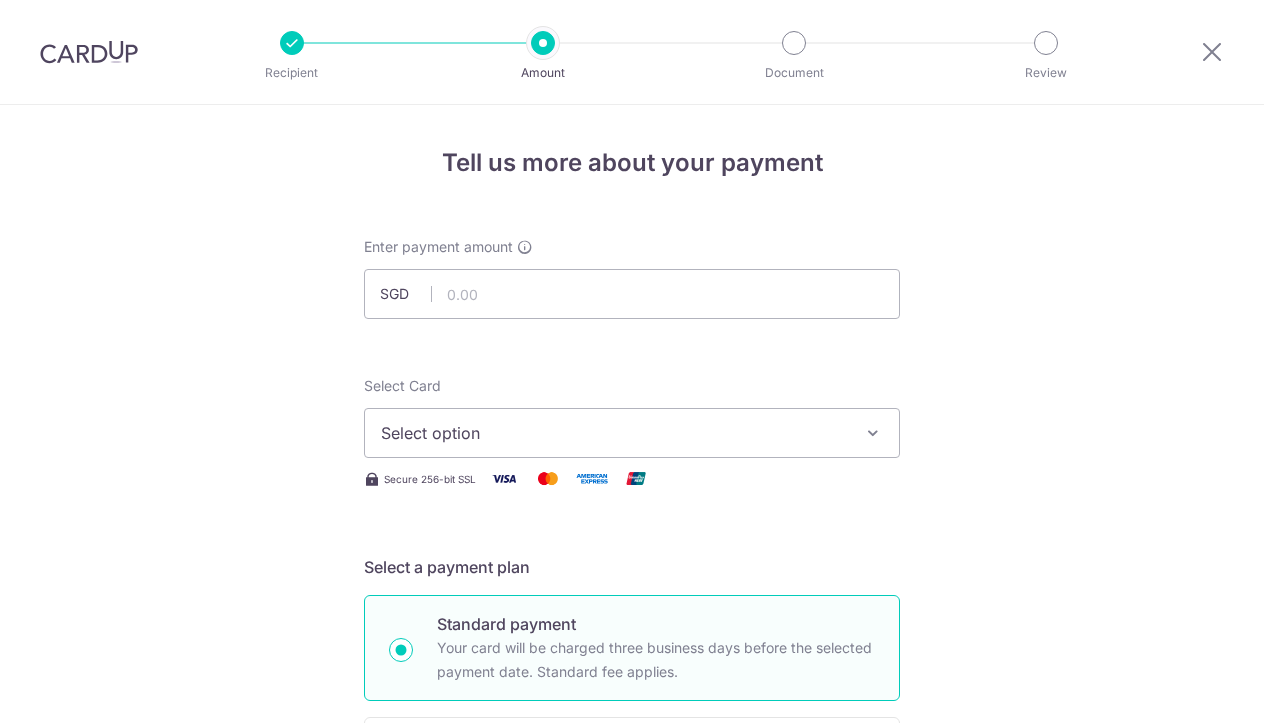 scroll, scrollTop: 0, scrollLeft: 0, axis: both 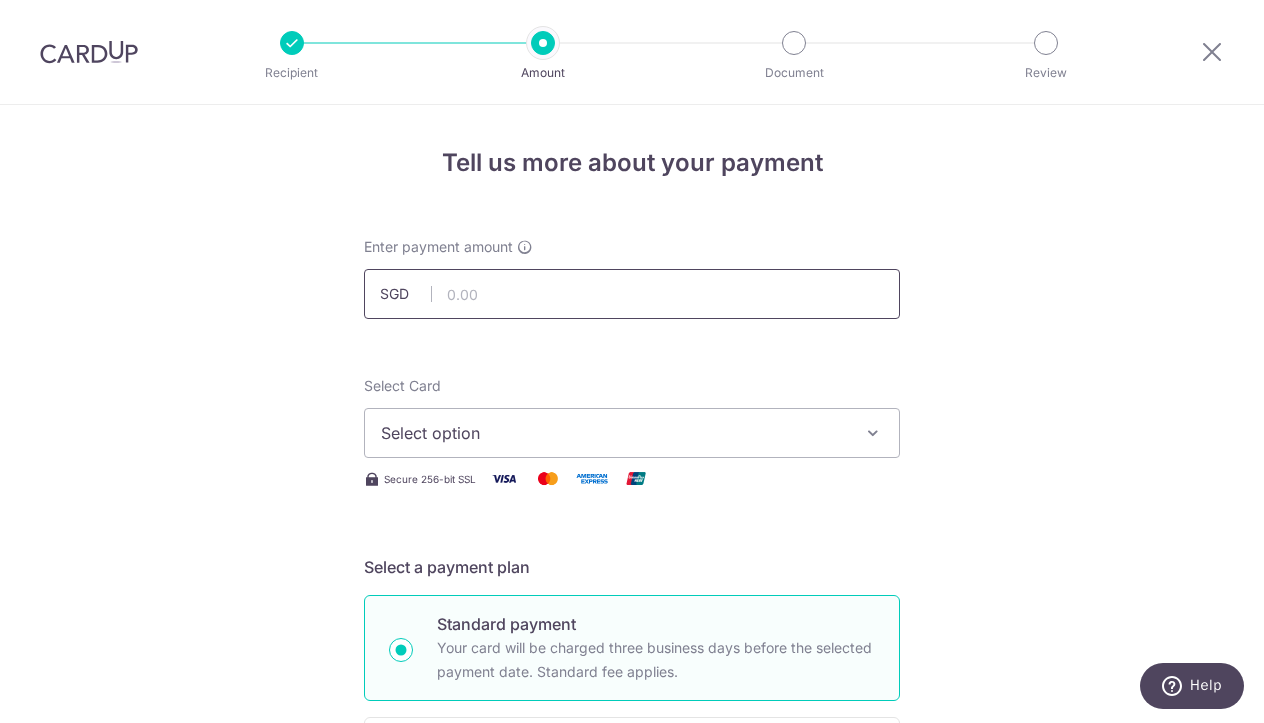 click at bounding box center [632, 294] 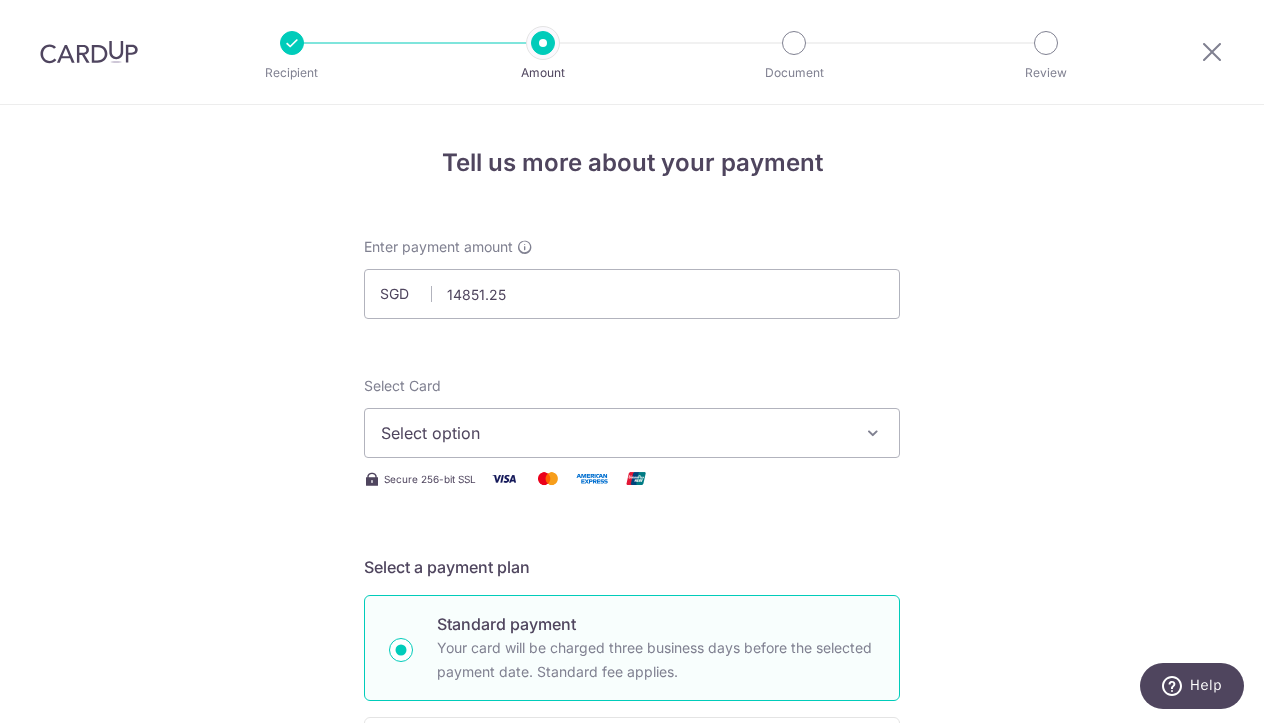 type on "14,851.25" 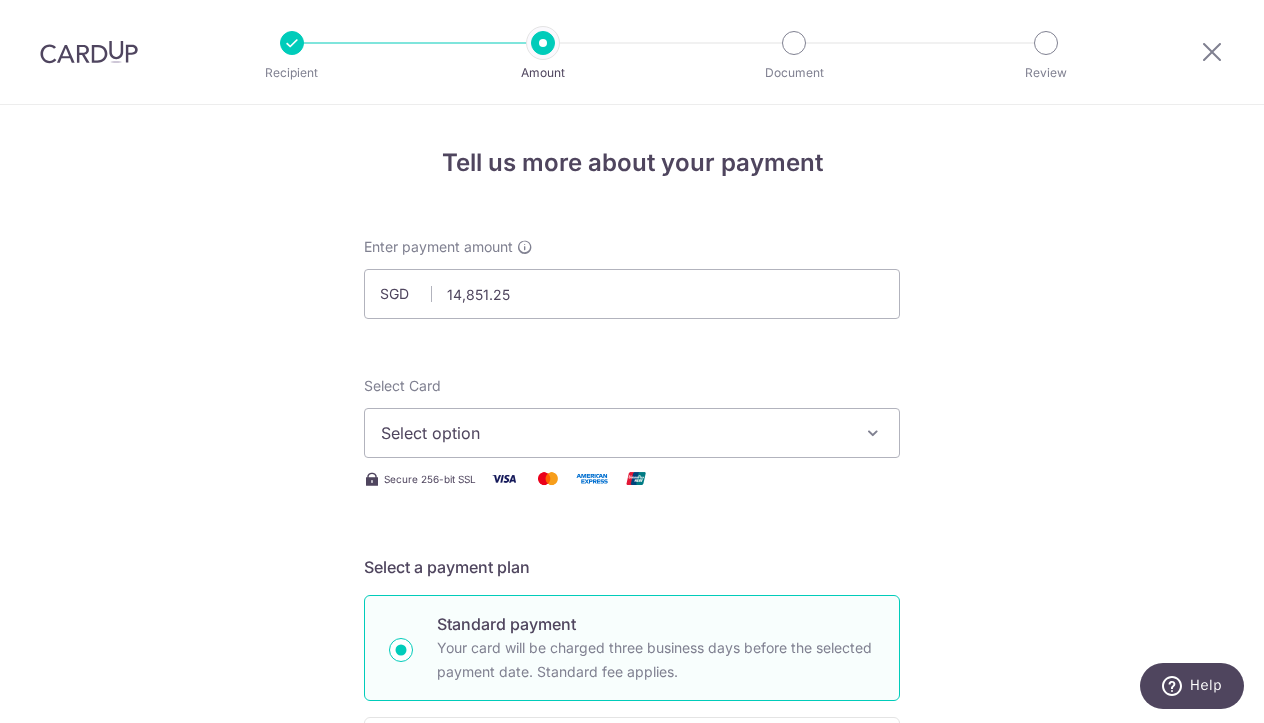 click on "Select option" at bounding box center (614, 433) 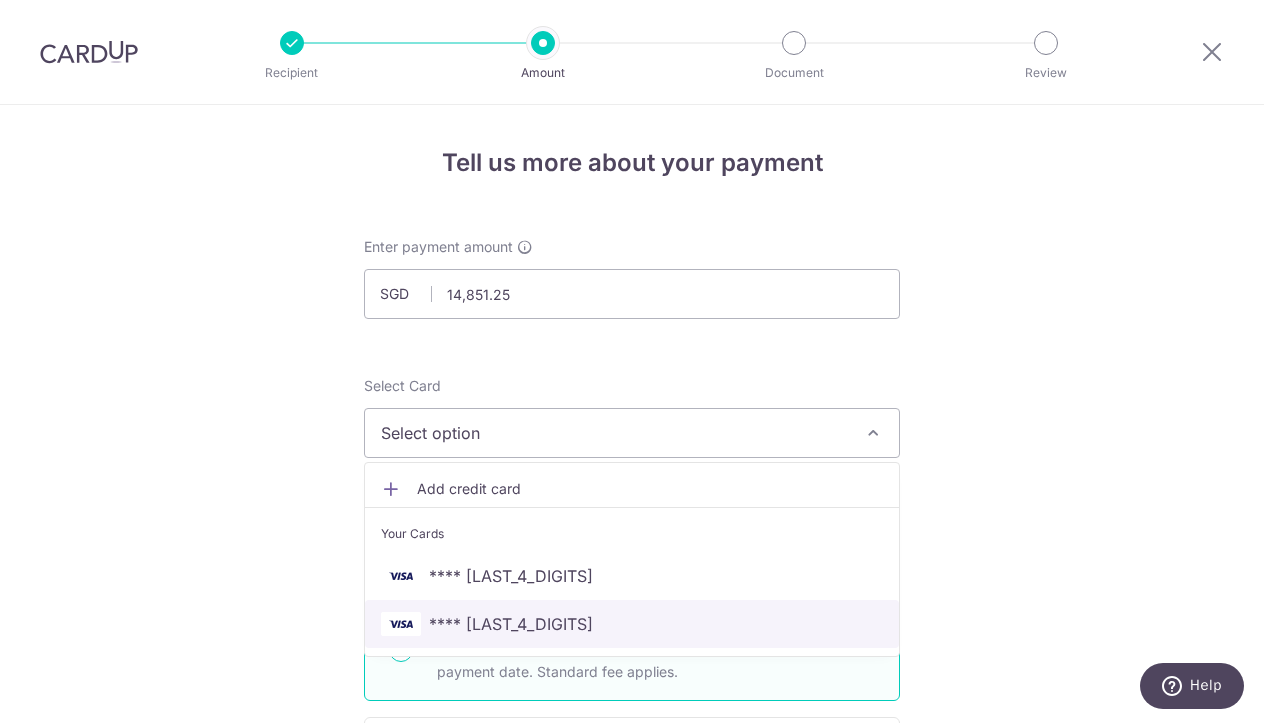 click on "**** [LAST_4_DIGITS]" at bounding box center (632, 624) 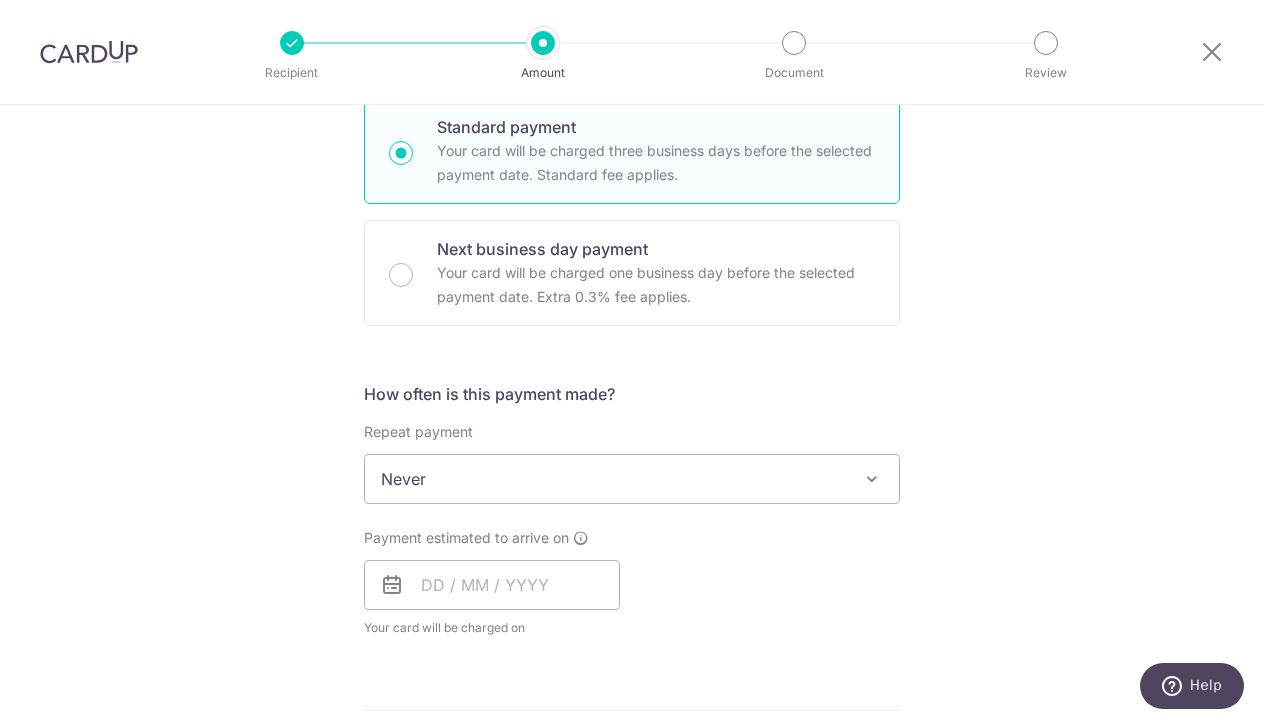 scroll, scrollTop: 513, scrollLeft: 0, axis: vertical 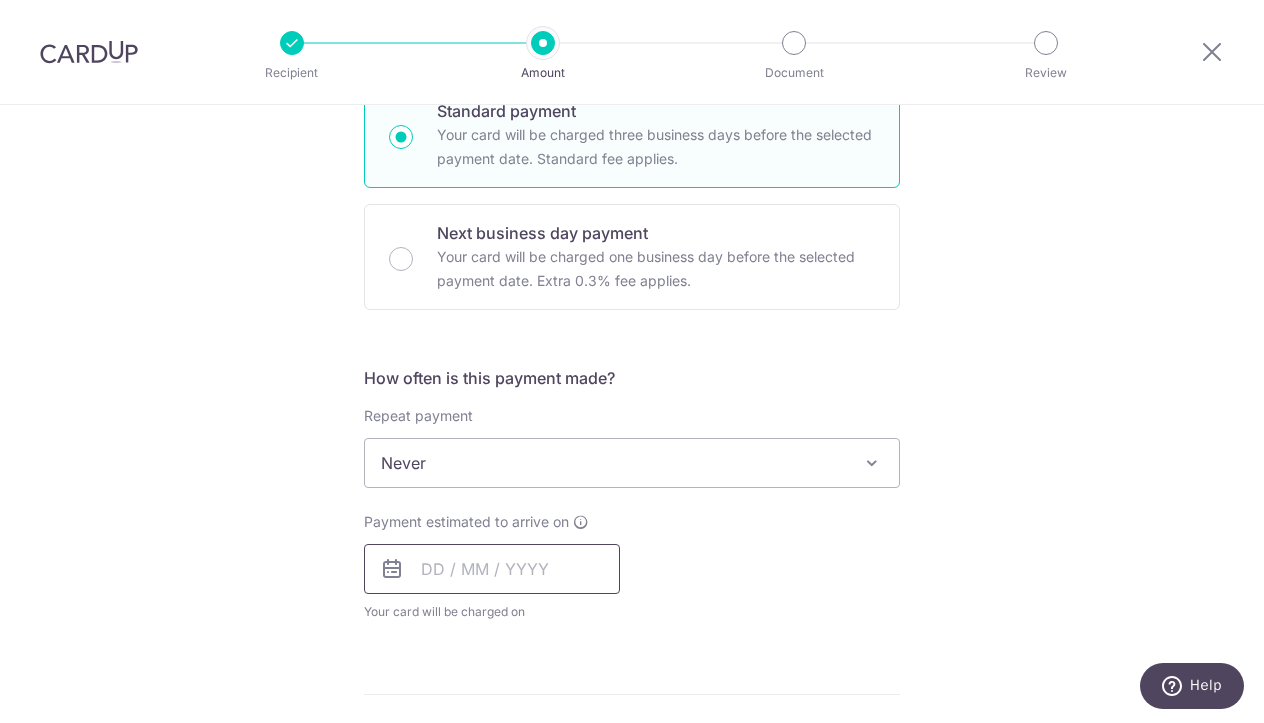 click at bounding box center (492, 569) 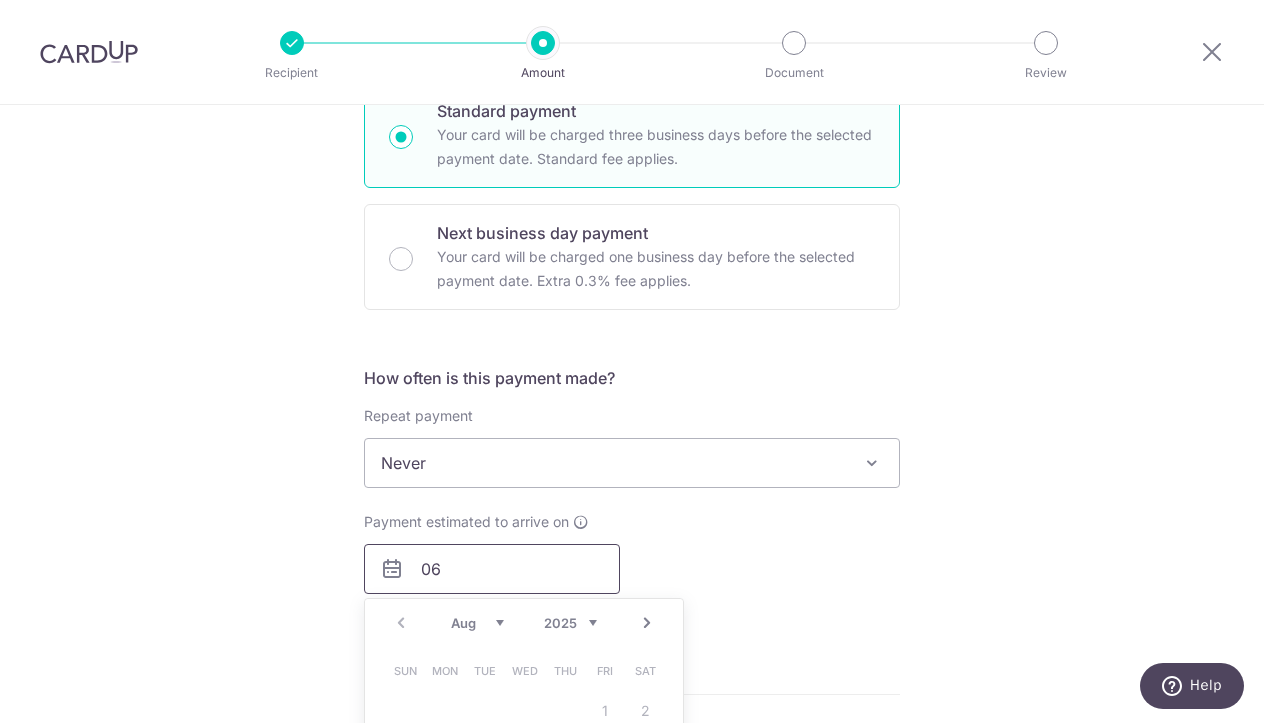 type on "0" 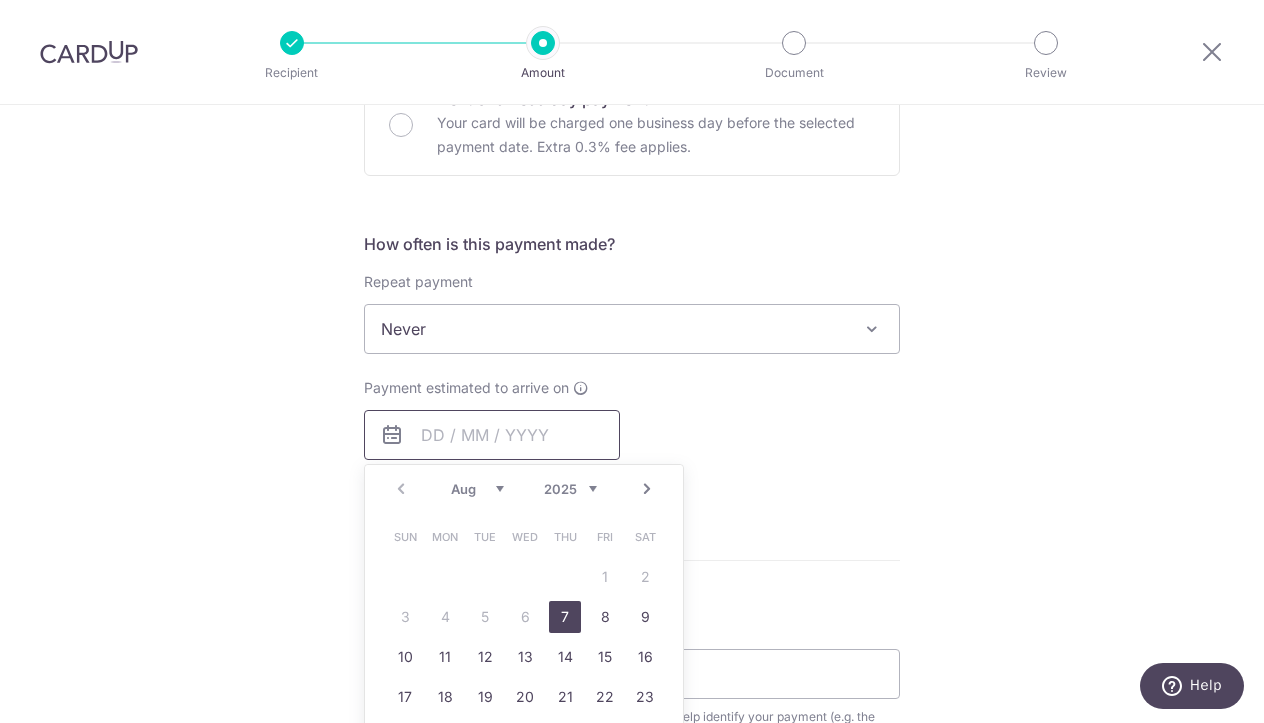 scroll, scrollTop: 660, scrollLeft: 0, axis: vertical 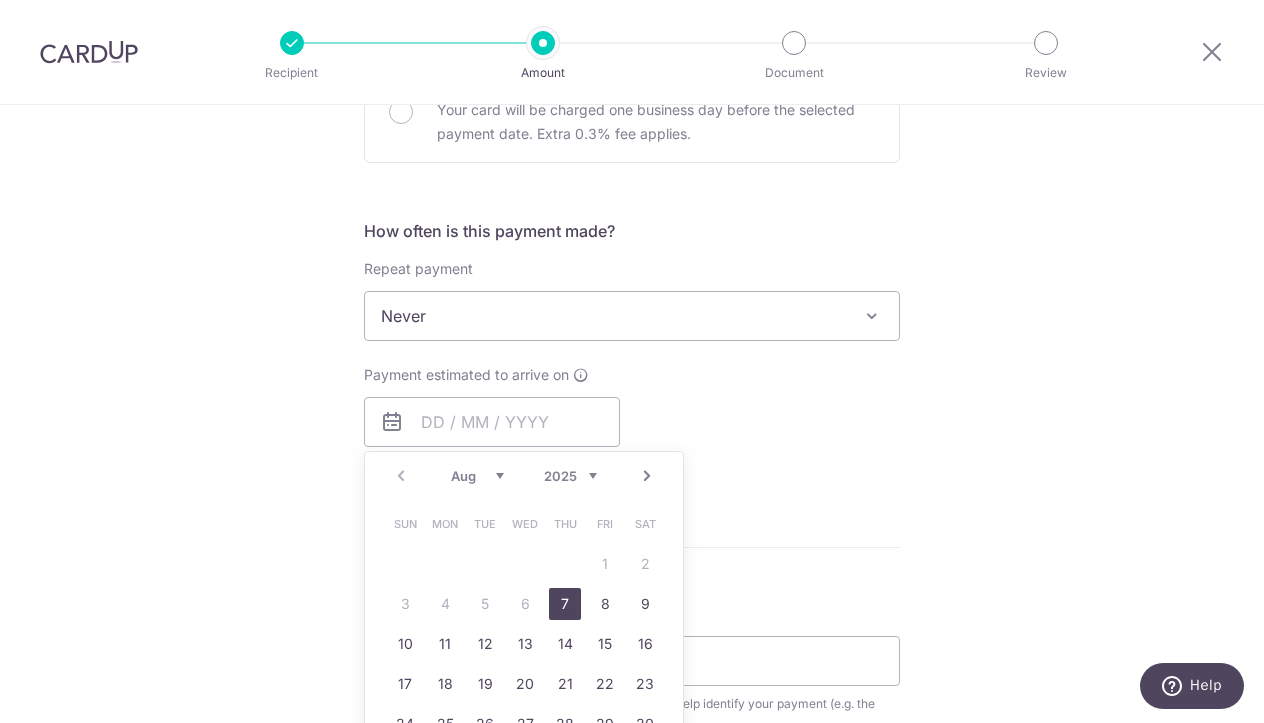 click on "7" at bounding box center (565, 604) 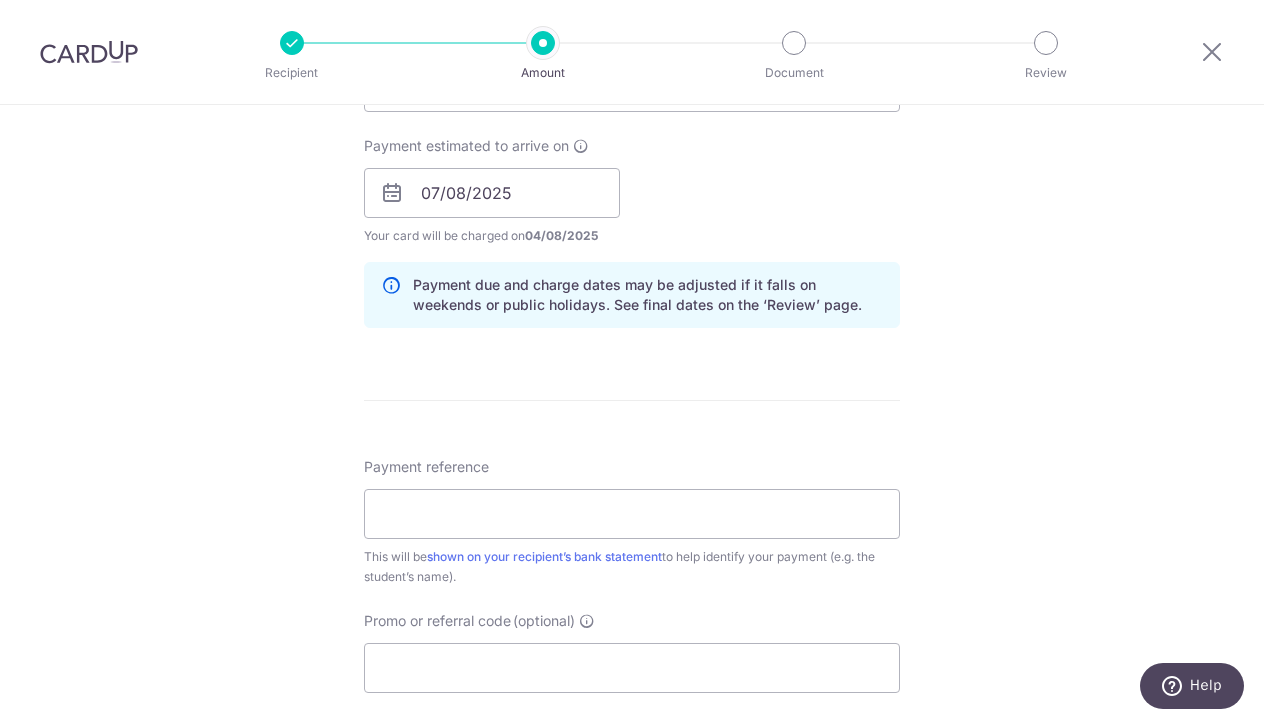 scroll, scrollTop: 894, scrollLeft: 0, axis: vertical 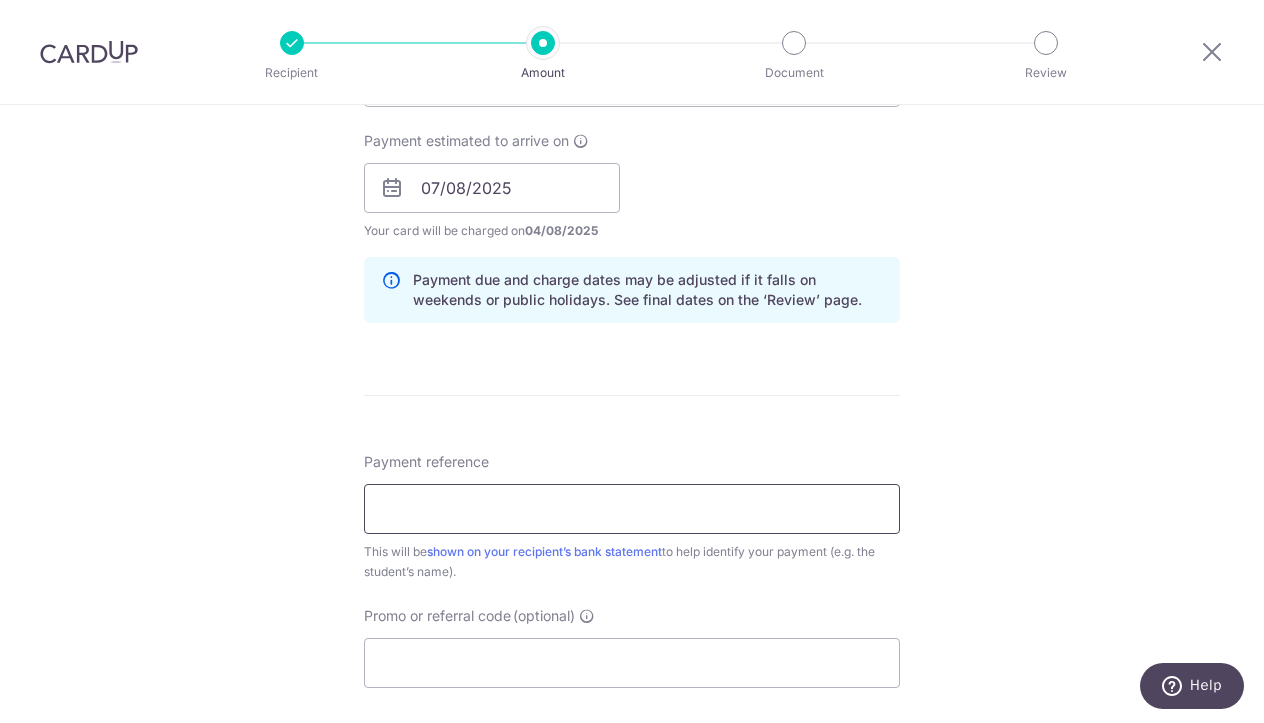 click on "Payment reference" at bounding box center (632, 509) 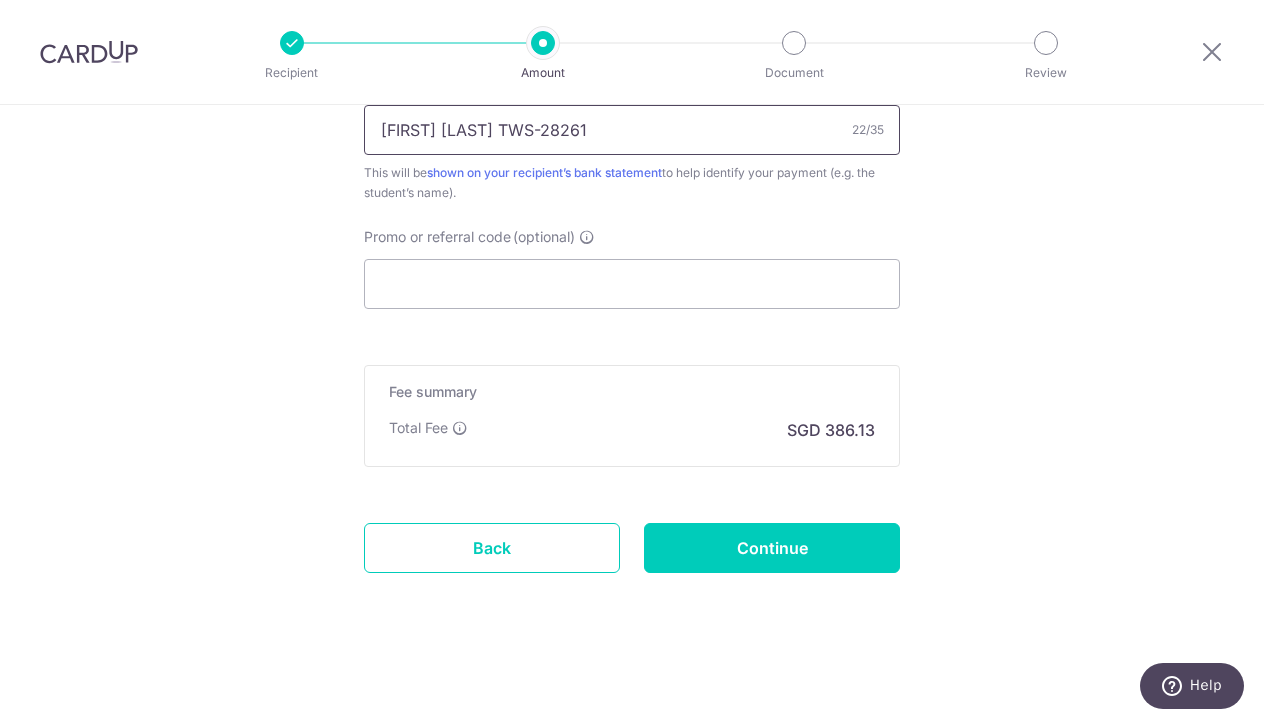 scroll, scrollTop: 1273, scrollLeft: 0, axis: vertical 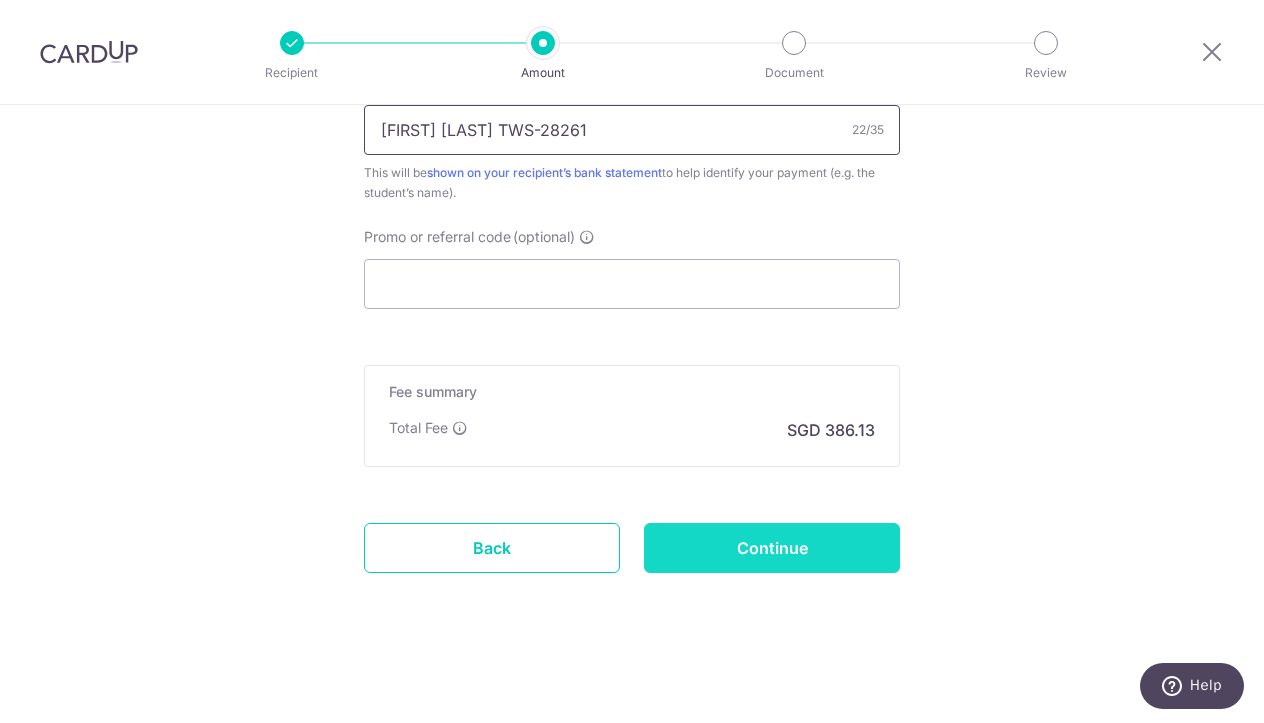 type on "[FIRST] [LAST] TWS-28261" 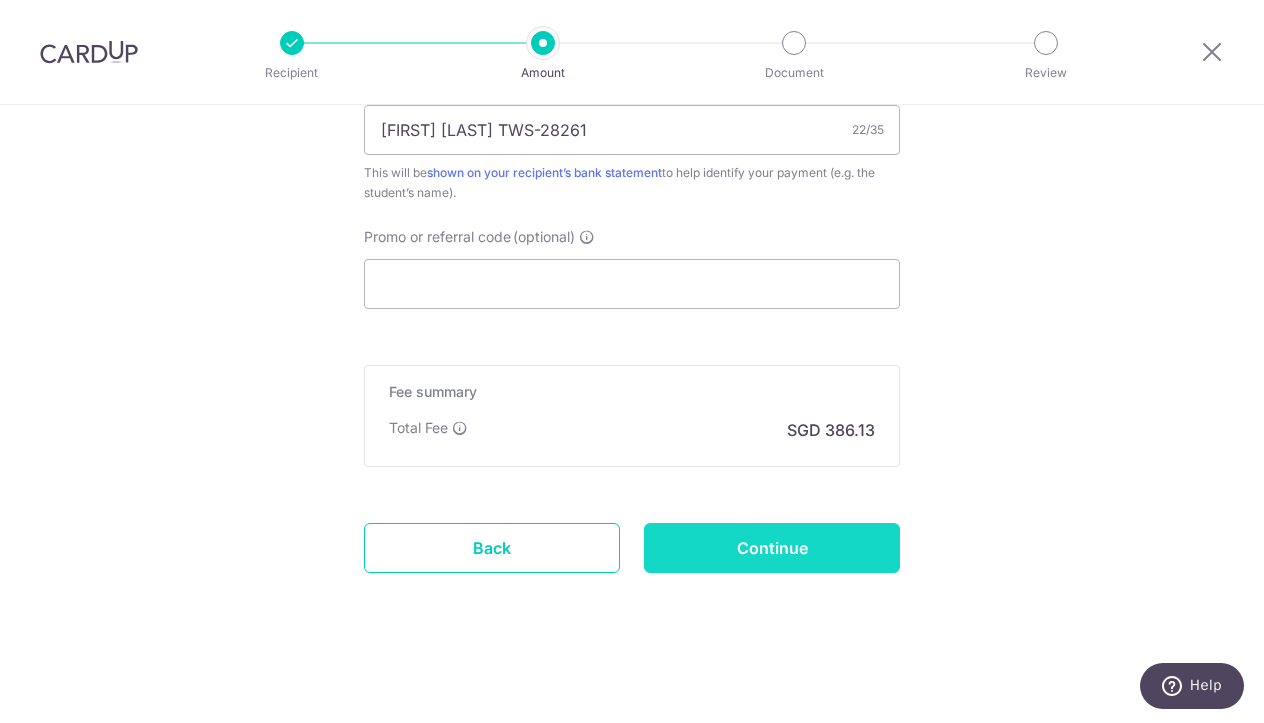 click on "Continue" at bounding box center [772, 548] 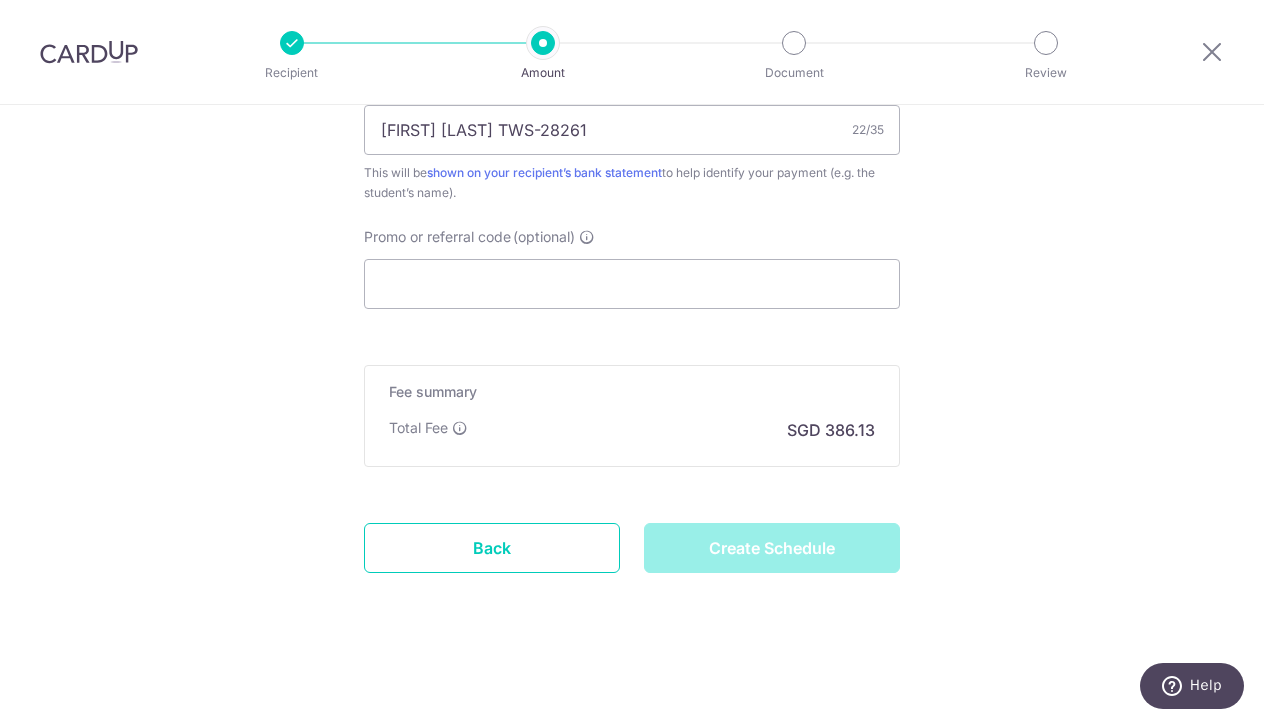 type on "Create Schedule" 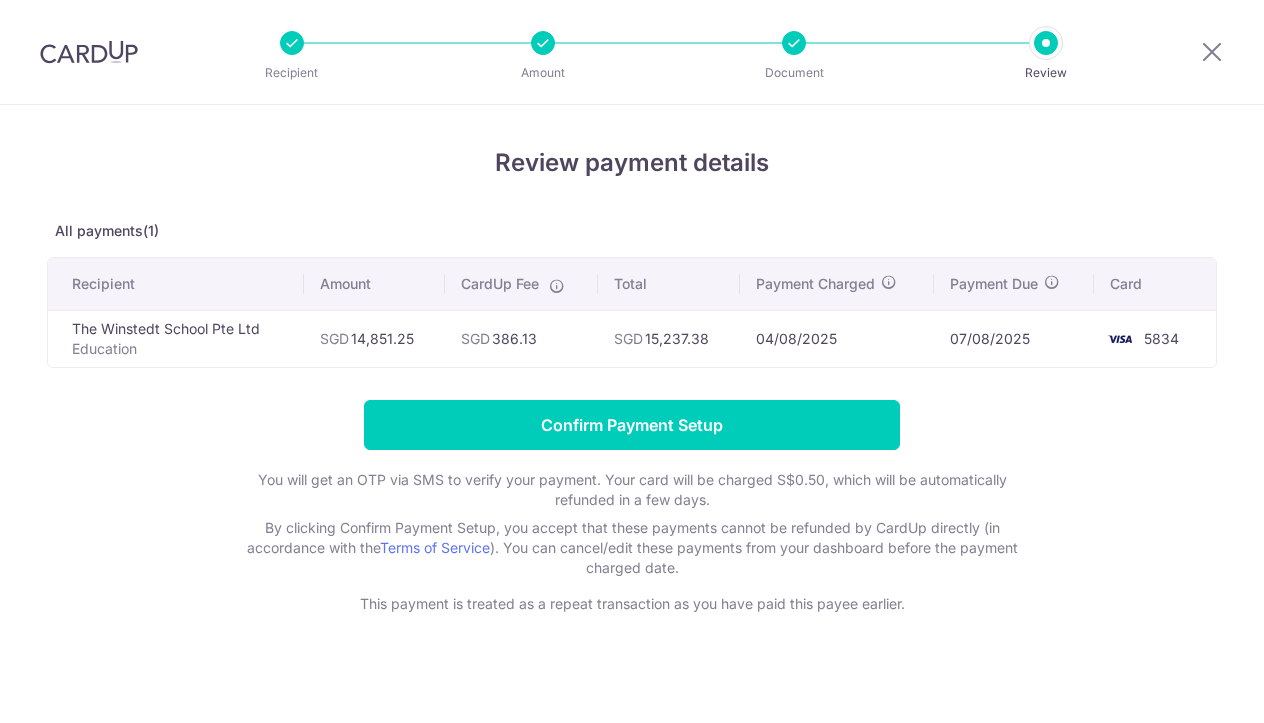 scroll, scrollTop: 0, scrollLeft: 0, axis: both 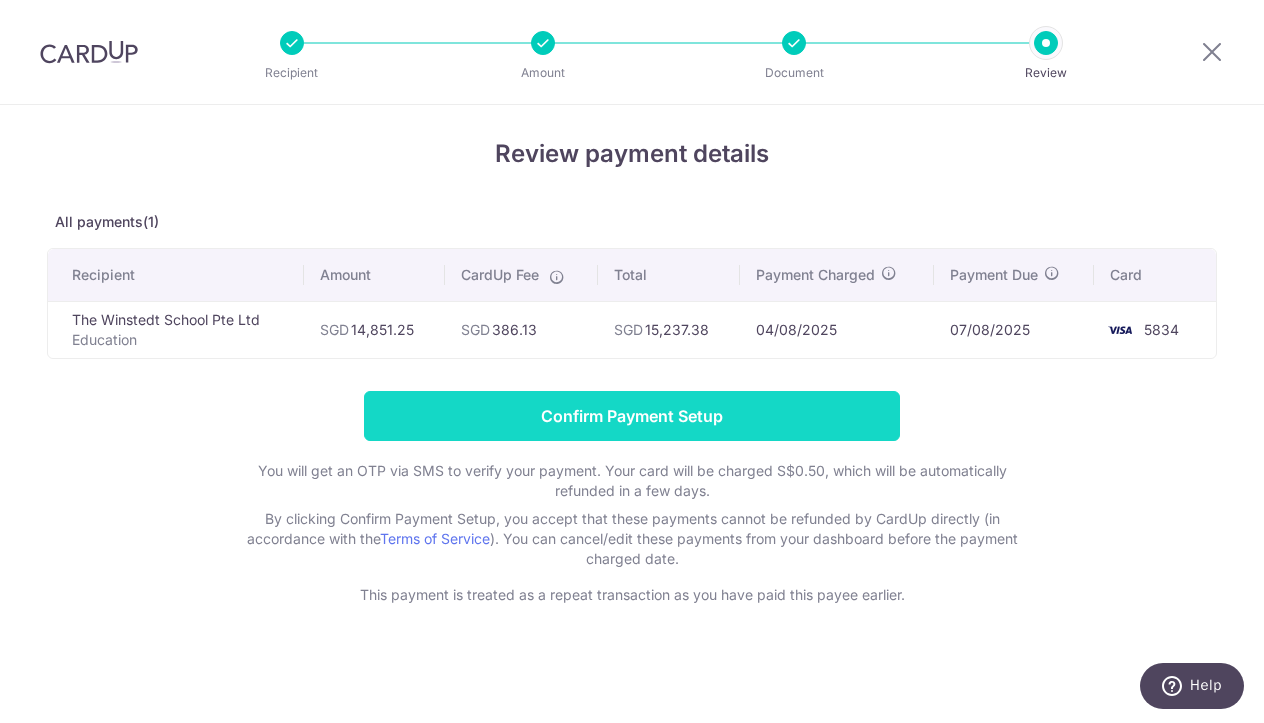 click on "Confirm Payment Setup" at bounding box center (632, 416) 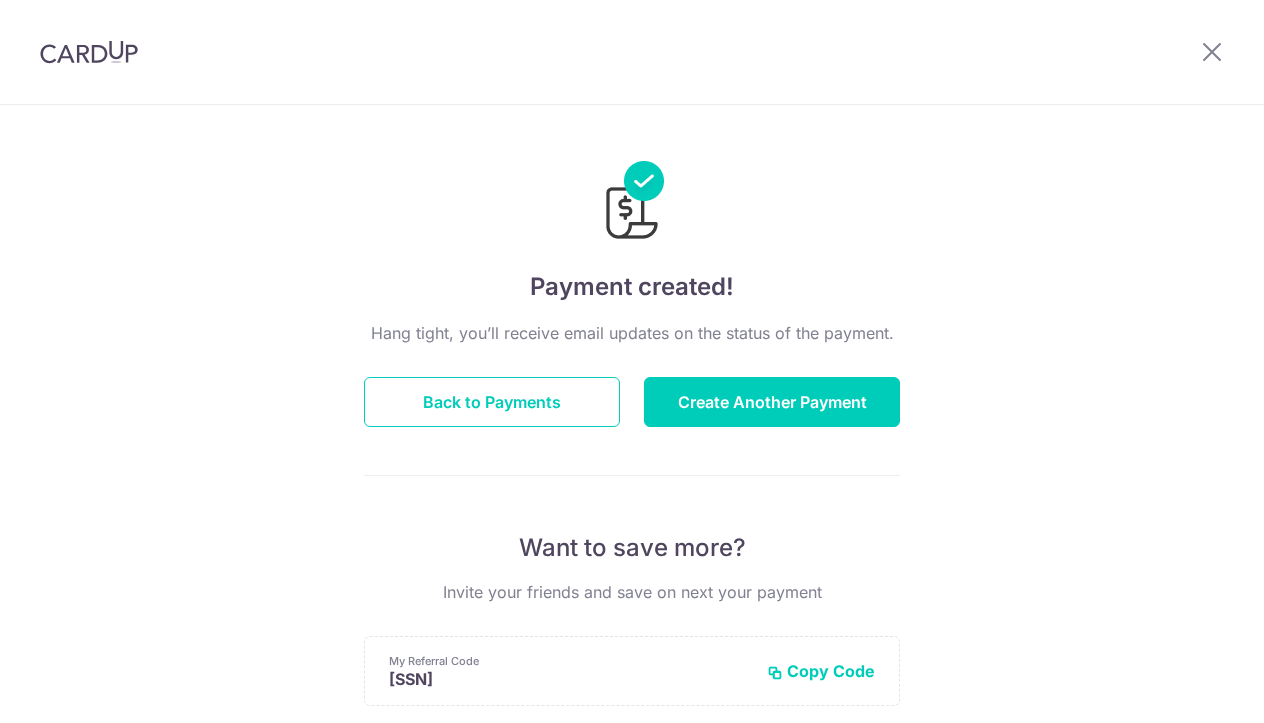 scroll, scrollTop: 0, scrollLeft: 0, axis: both 